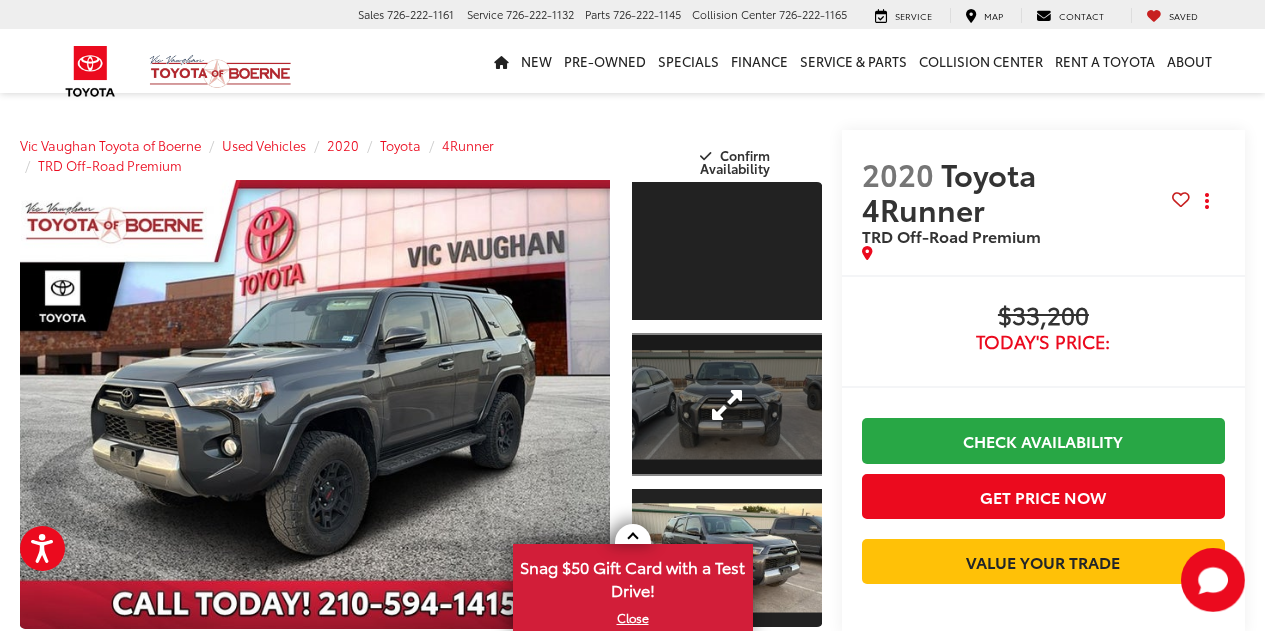 scroll, scrollTop: 124, scrollLeft: 0, axis: vertical 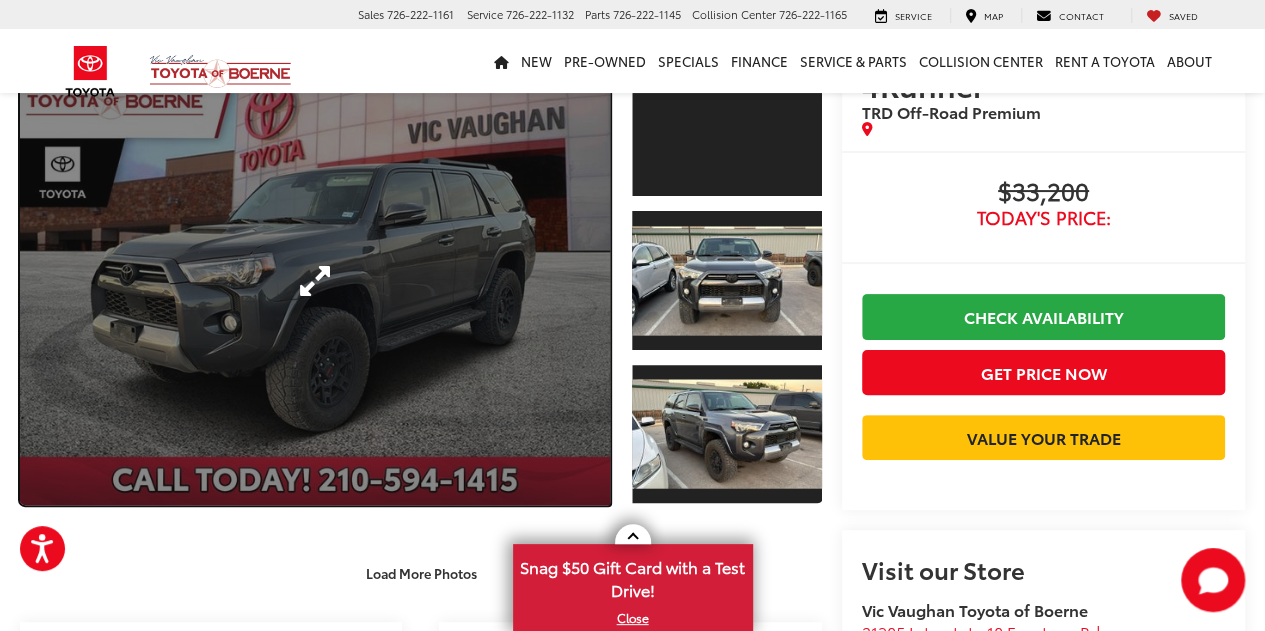 click at bounding box center [315, 280] 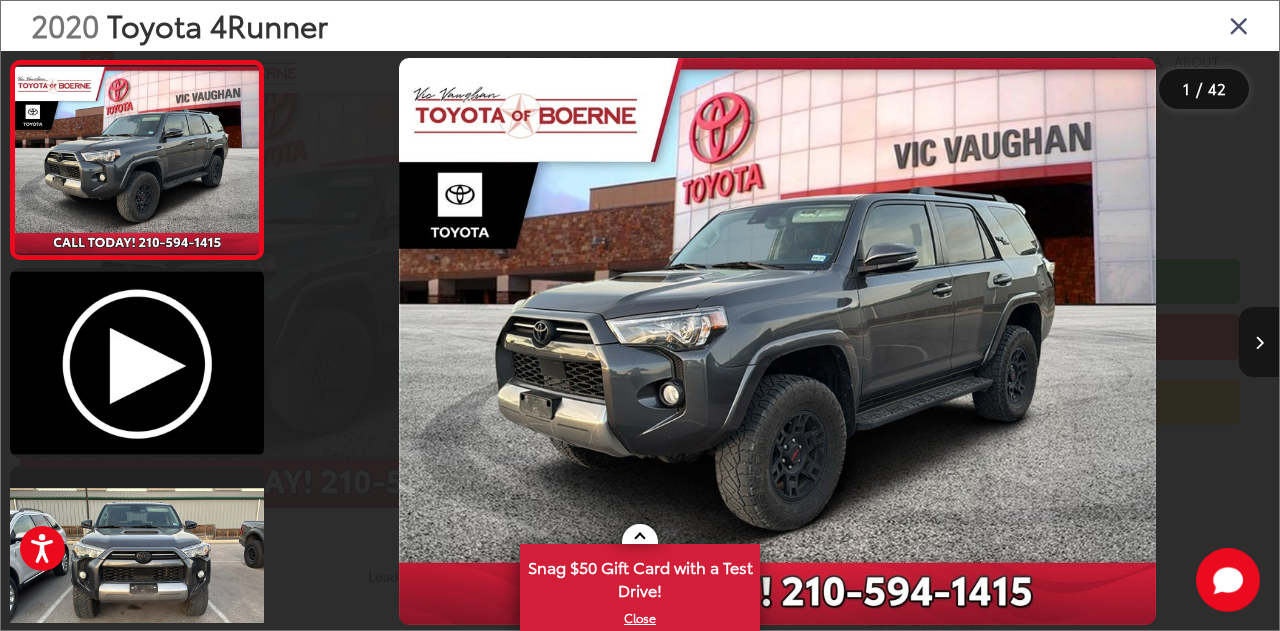 click at bounding box center (1259, 342) 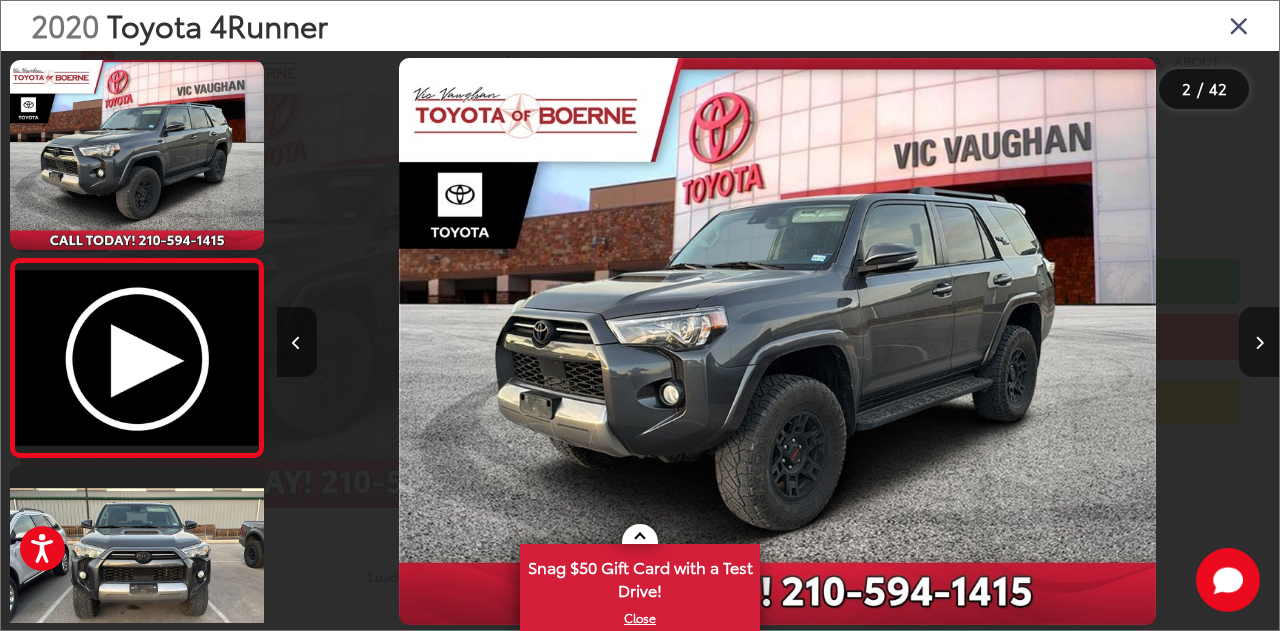 scroll, scrollTop: 0, scrollLeft: 235, axis: horizontal 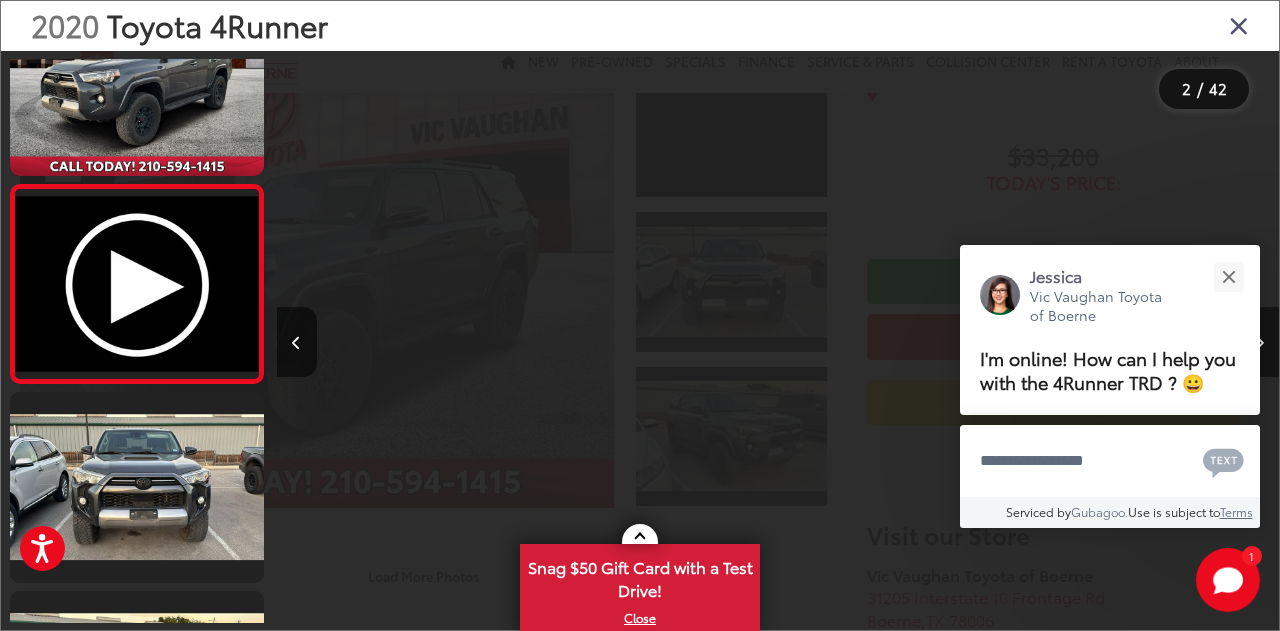 click on "Jessica [LAST_NAME] Toyota of Boerne I'm online! How can I help you with the 4Runner TRD ? 😀" at bounding box center [1110, 330] 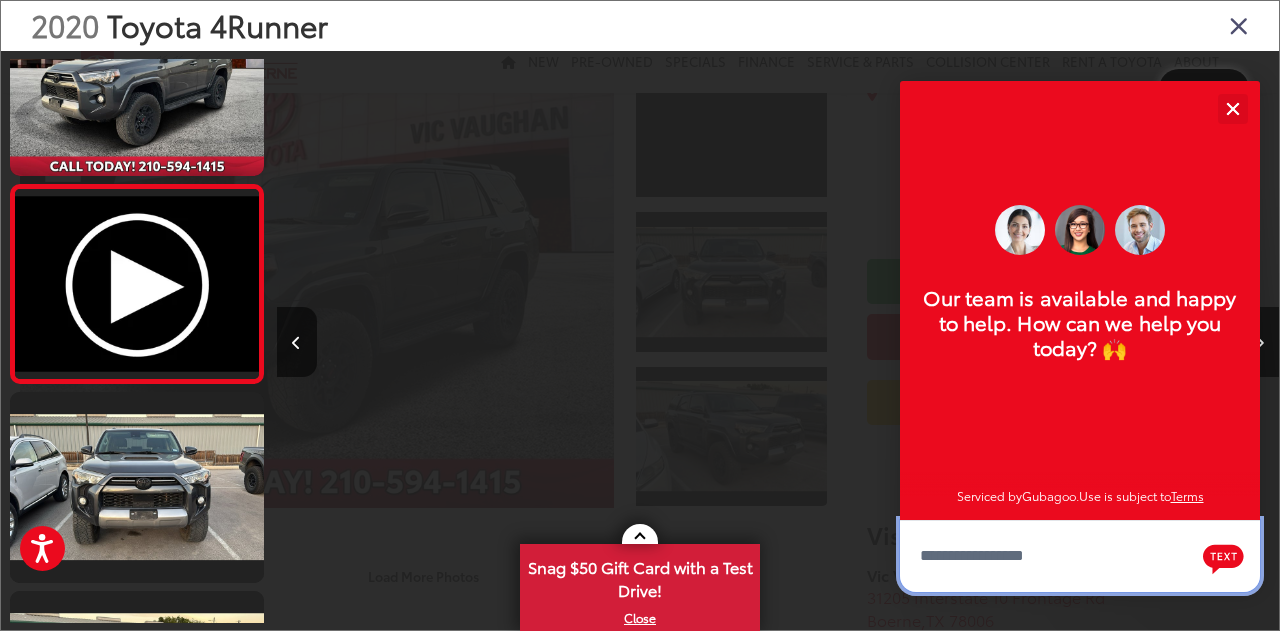 scroll, scrollTop: 24, scrollLeft: 0, axis: vertical 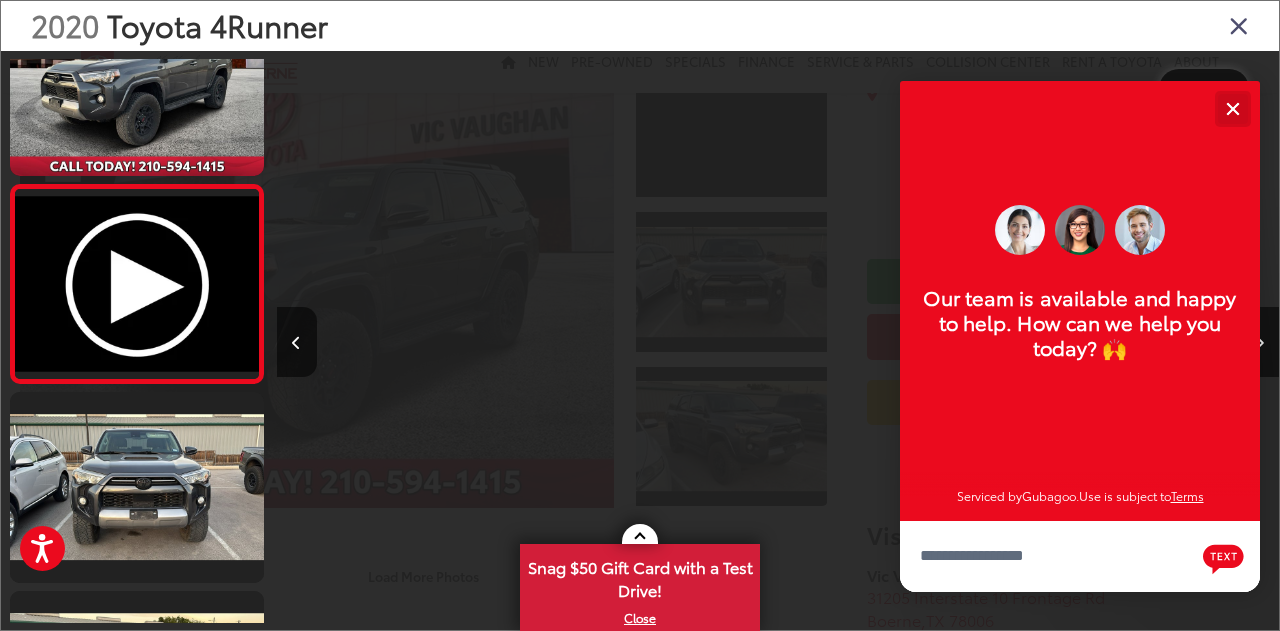 click at bounding box center [1232, 108] 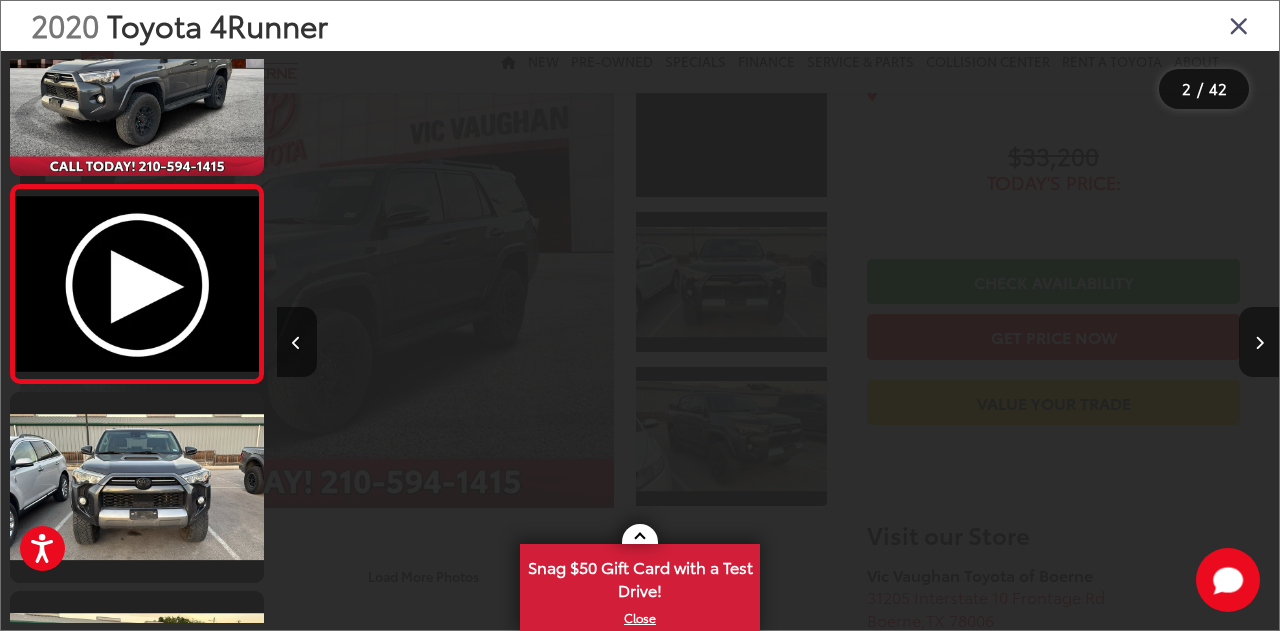 click at bounding box center (1259, 342) 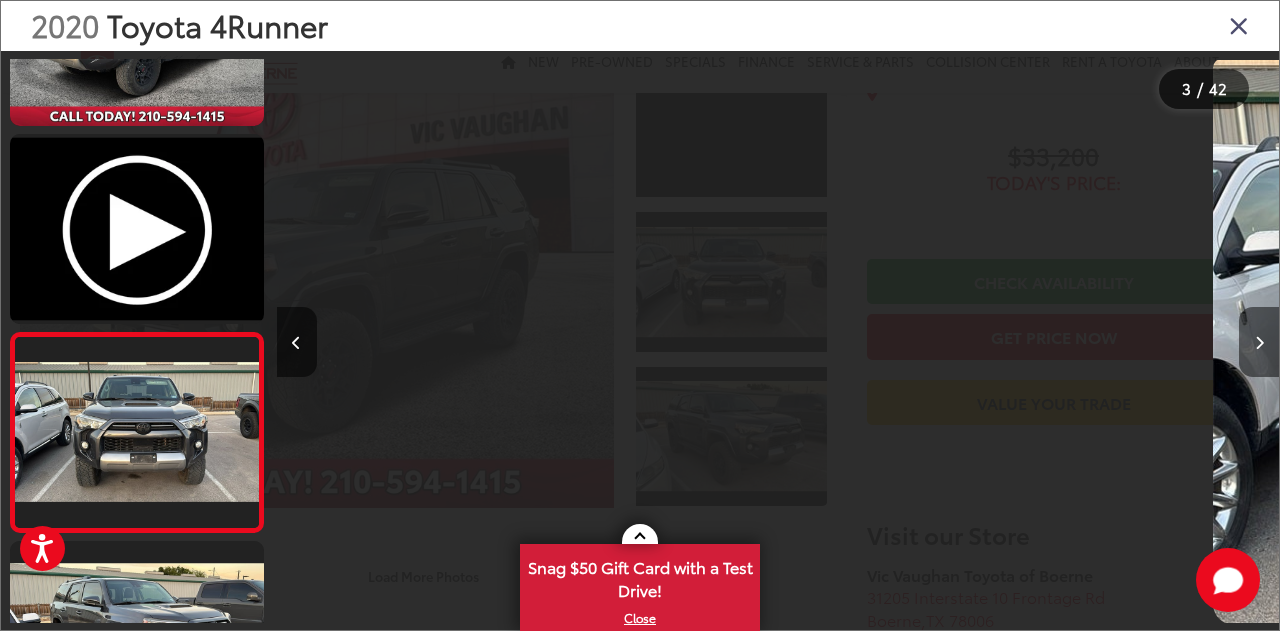 scroll, scrollTop: 248, scrollLeft: 0, axis: vertical 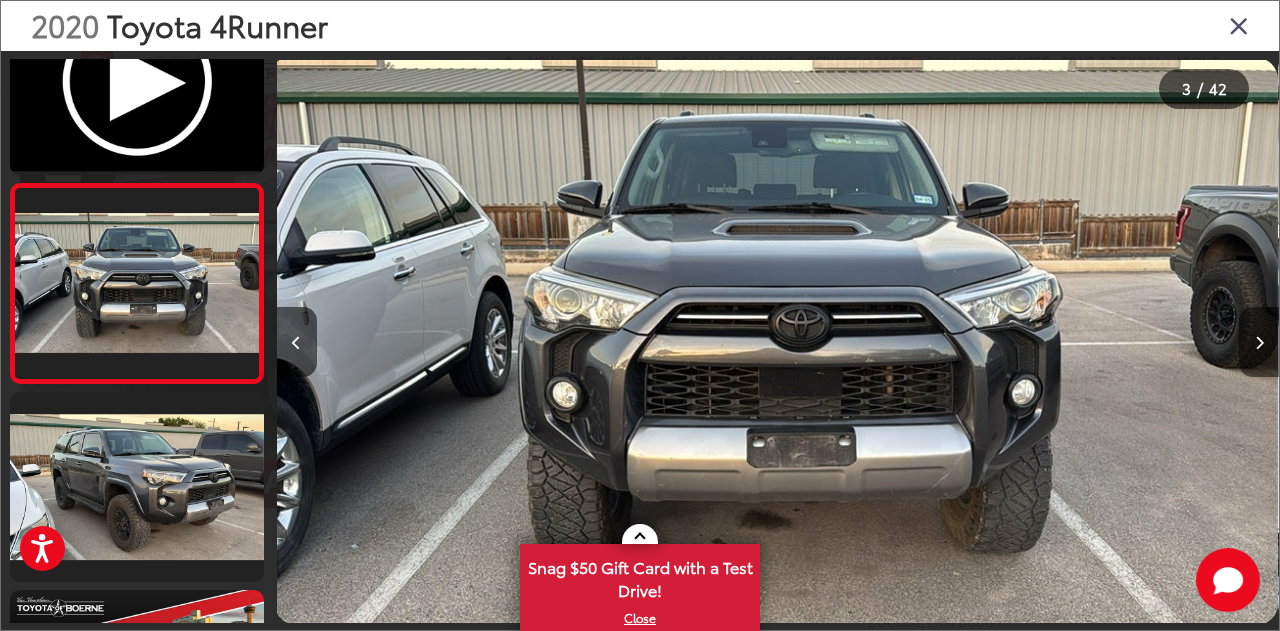 click at bounding box center [1259, 342] 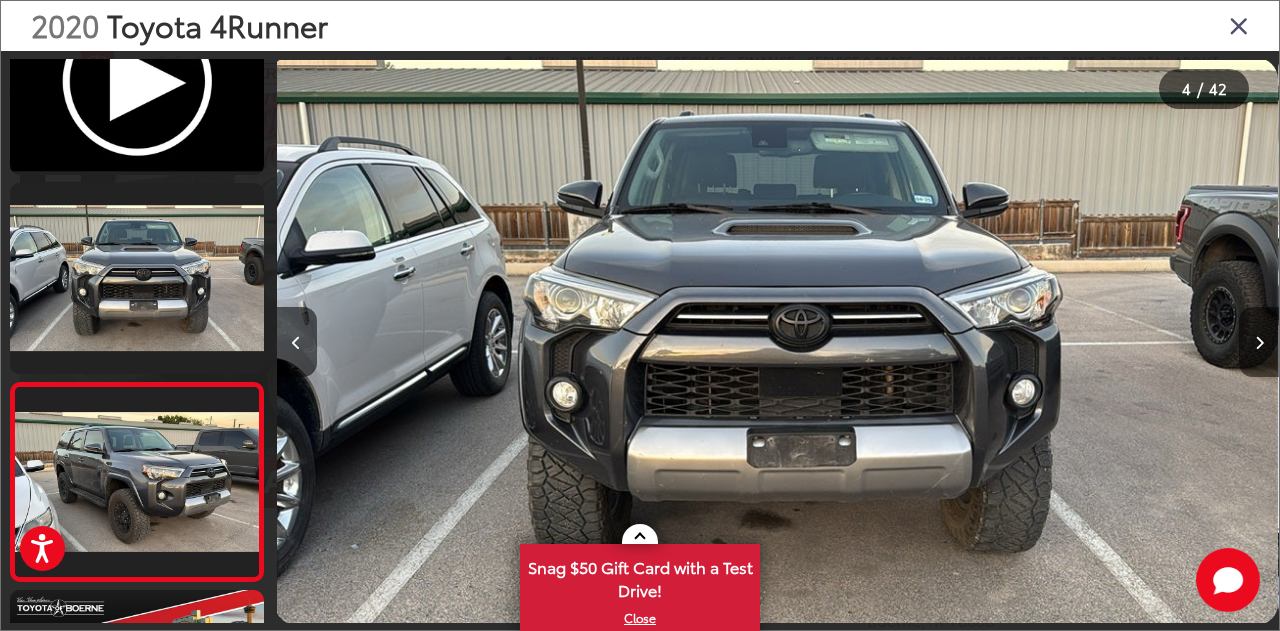 scroll, scrollTop: 0, scrollLeft: 2072, axis: horizontal 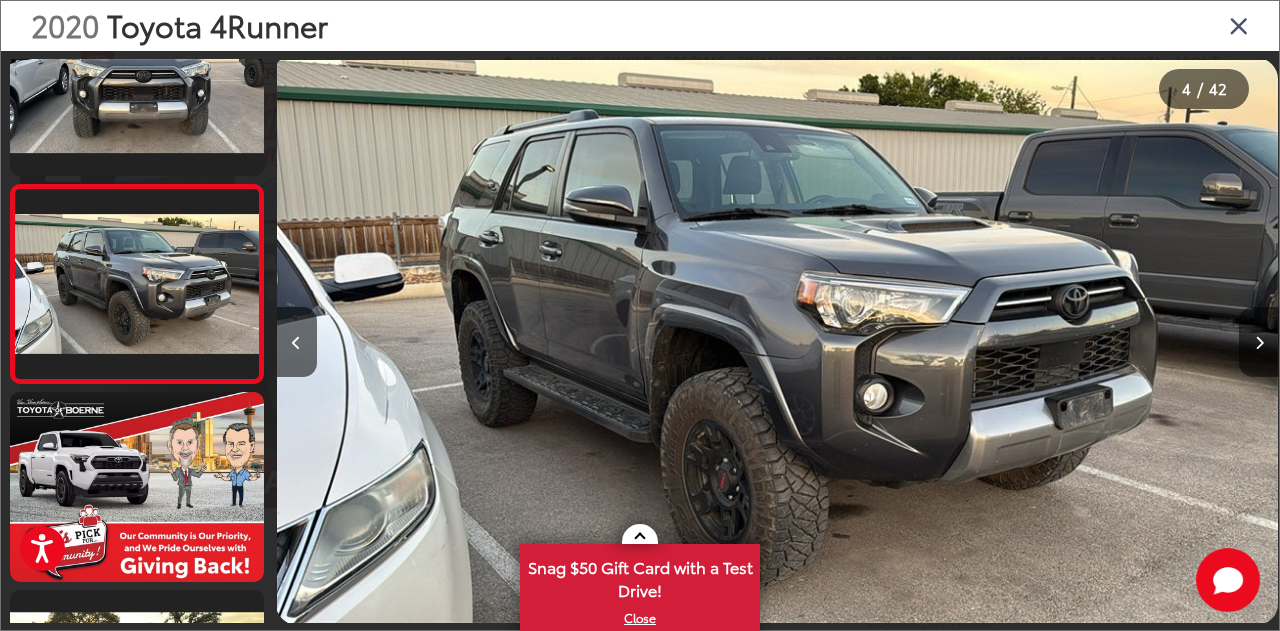 click at bounding box center (1259, 342) 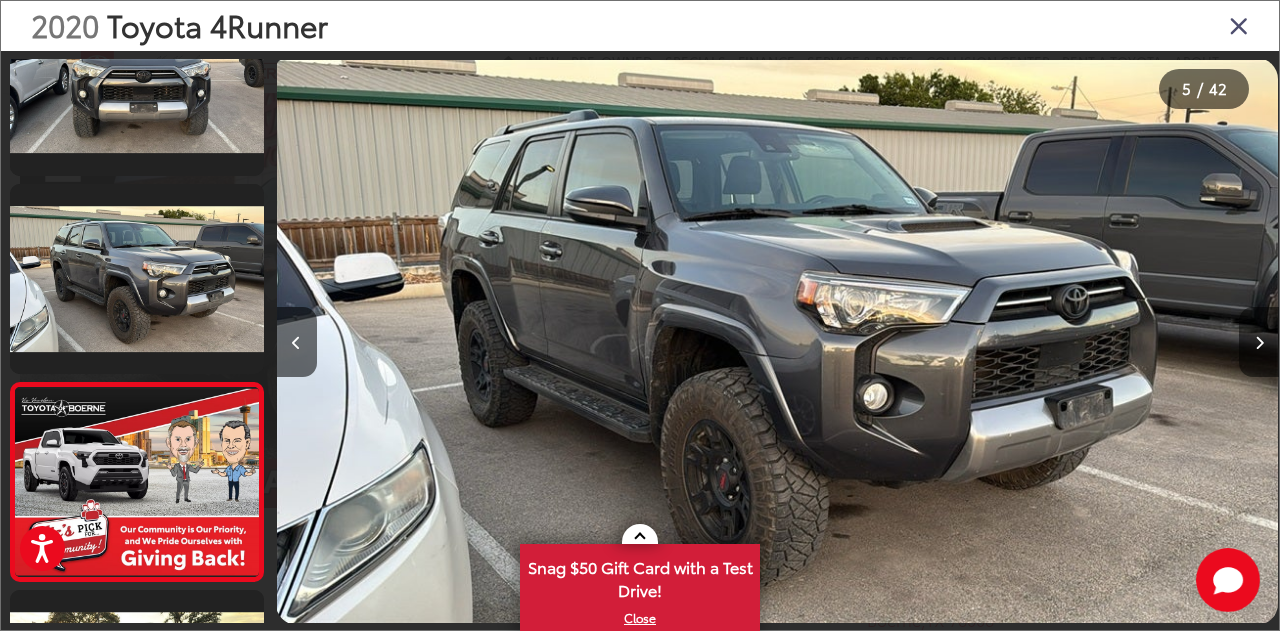 scroll, scrollTop: 0, scrollLeft: 3281, axis: horizontal 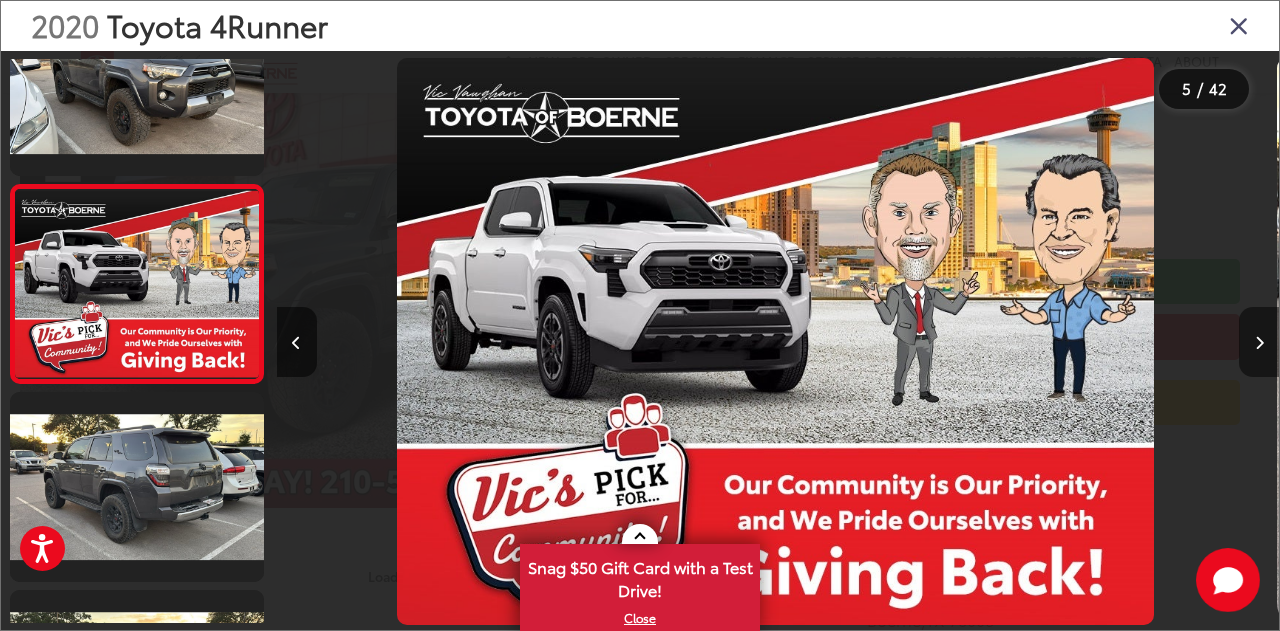 click at bounding box center (1259, 342) 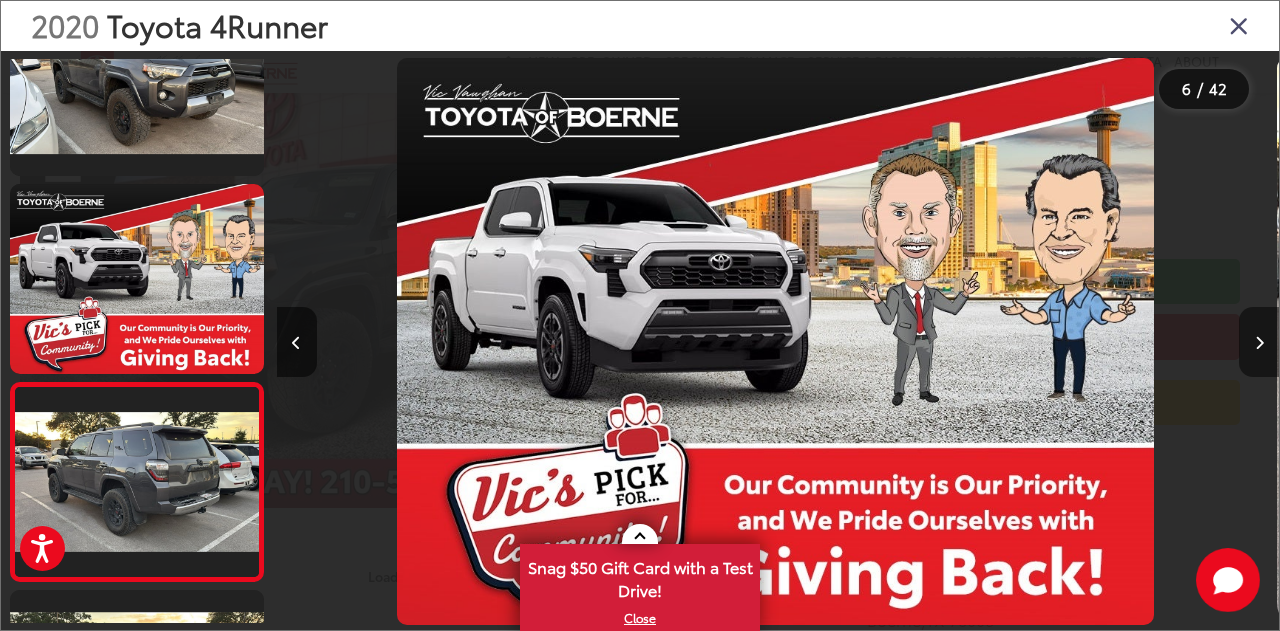 scroll, scrollTop: 0, scrollLeft: 4247, axis: horizontal 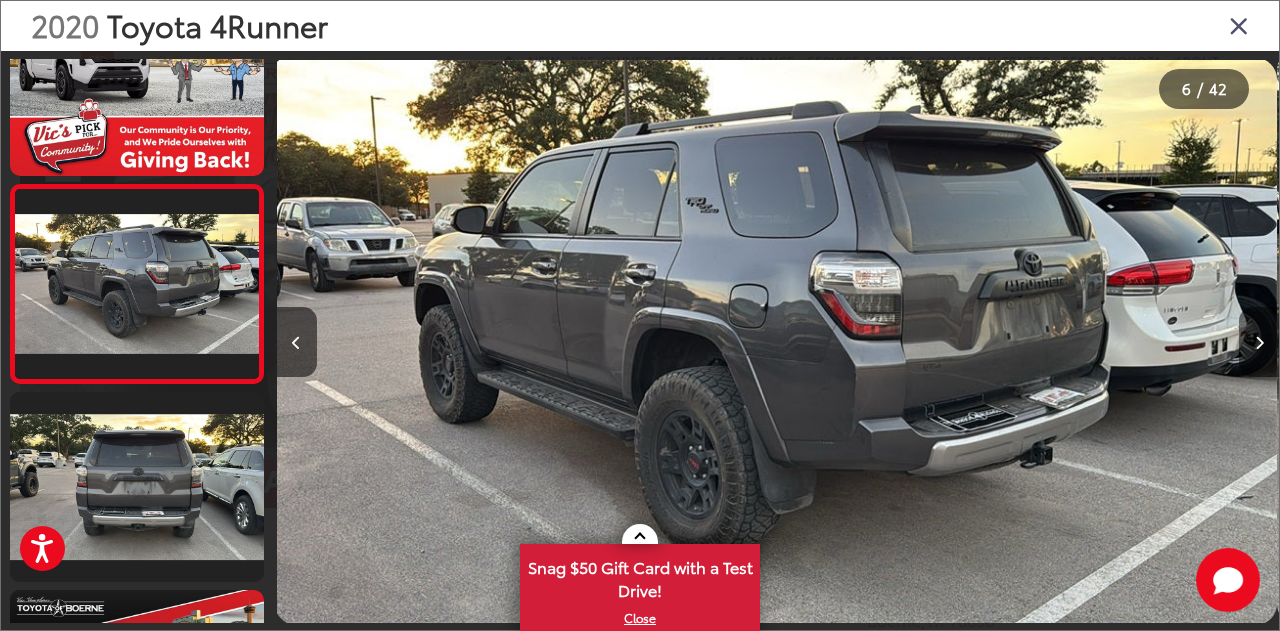 click at bounding box center (1259, 342) 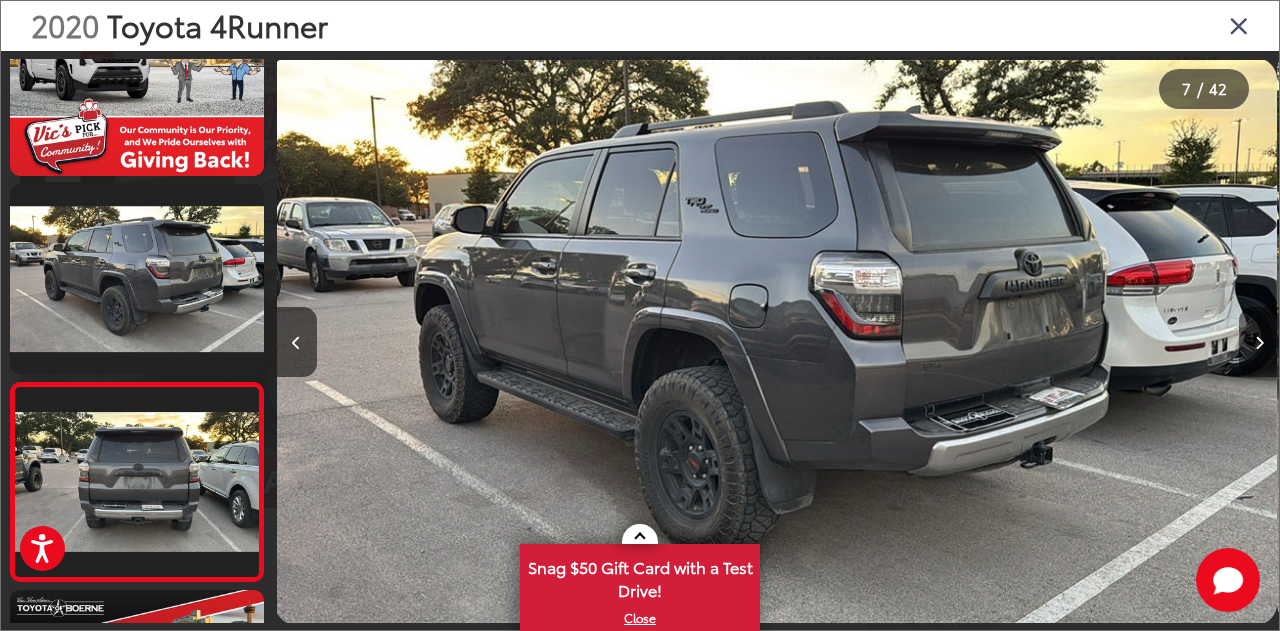 scroll, scrollTop: 0, scrollLeft: 5286, axis: horizontal 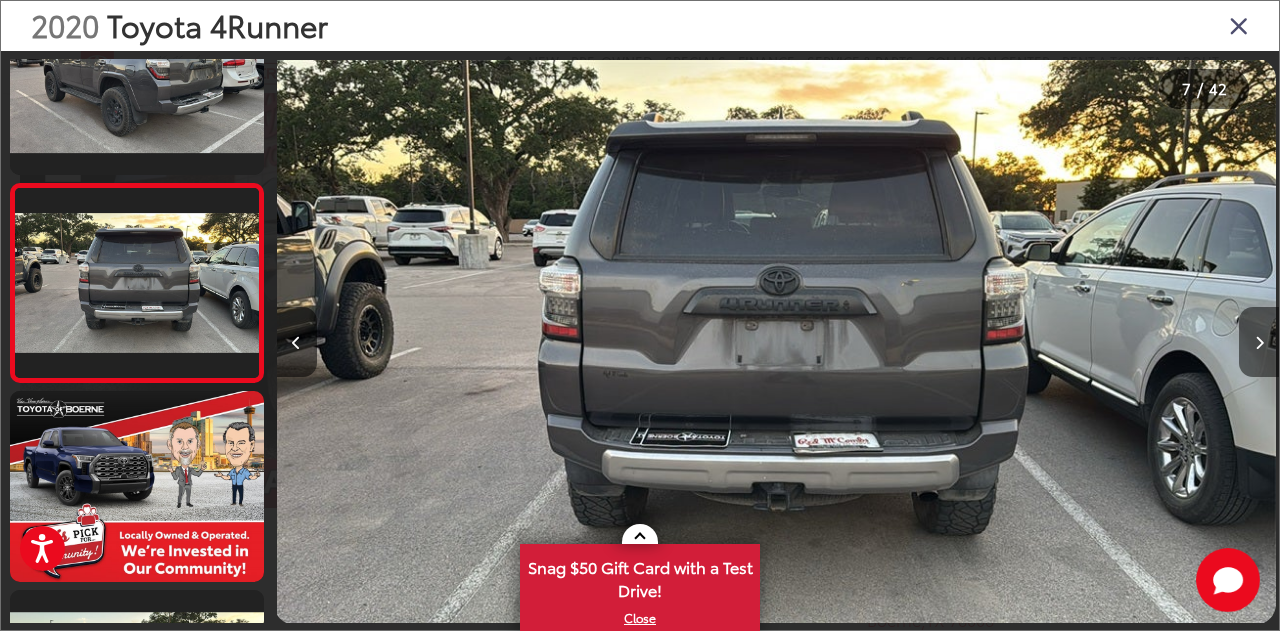 click at bounding box center [1259, 342] 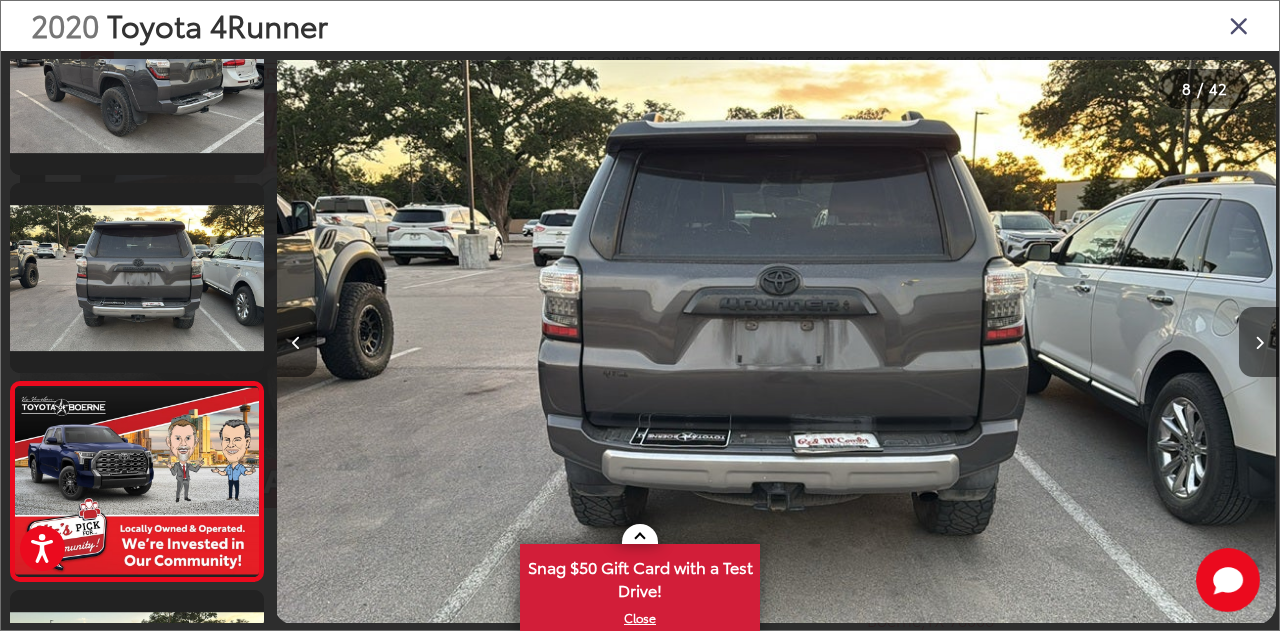 scroll, scrollTop: 0, scrollLeft: 6289, axis: horizontal 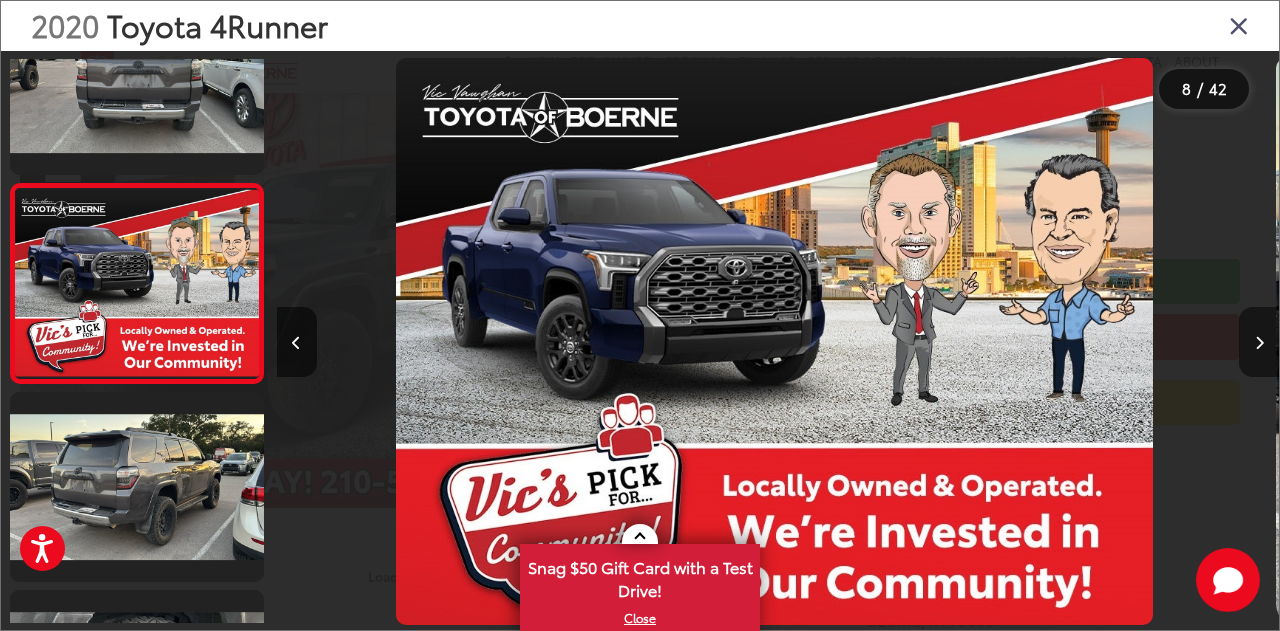 click at bounding box center [1259, 342] 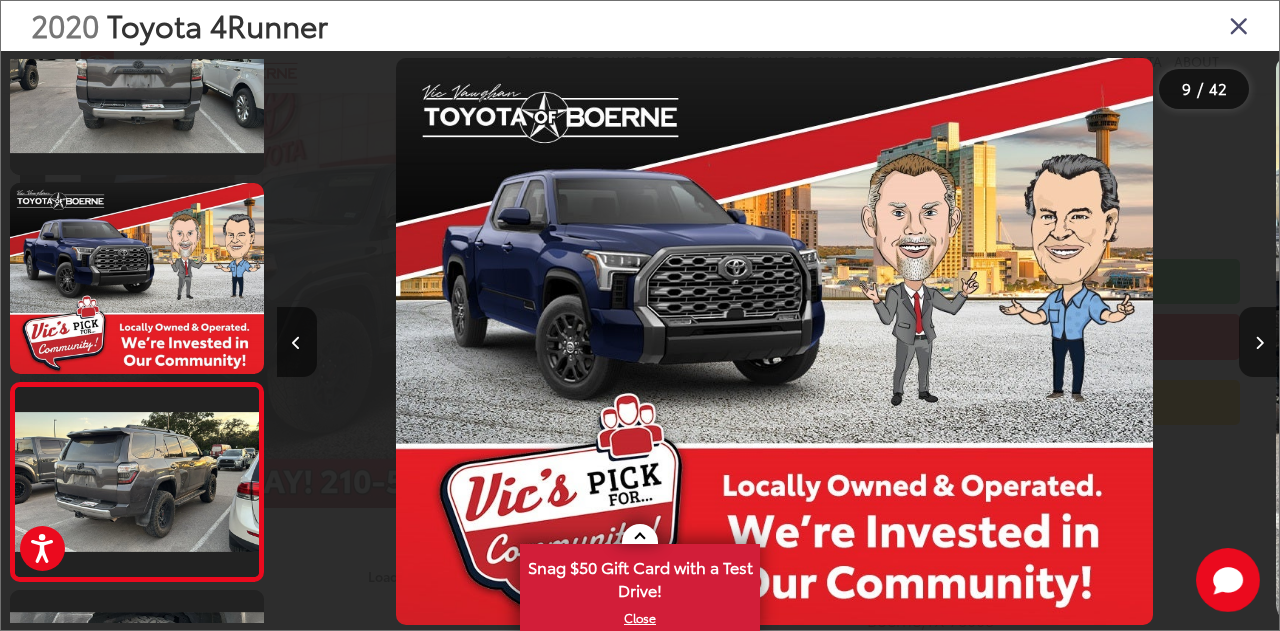 scroll, scrollTop: 0, scrollLeft: 7293, axis: horizontal 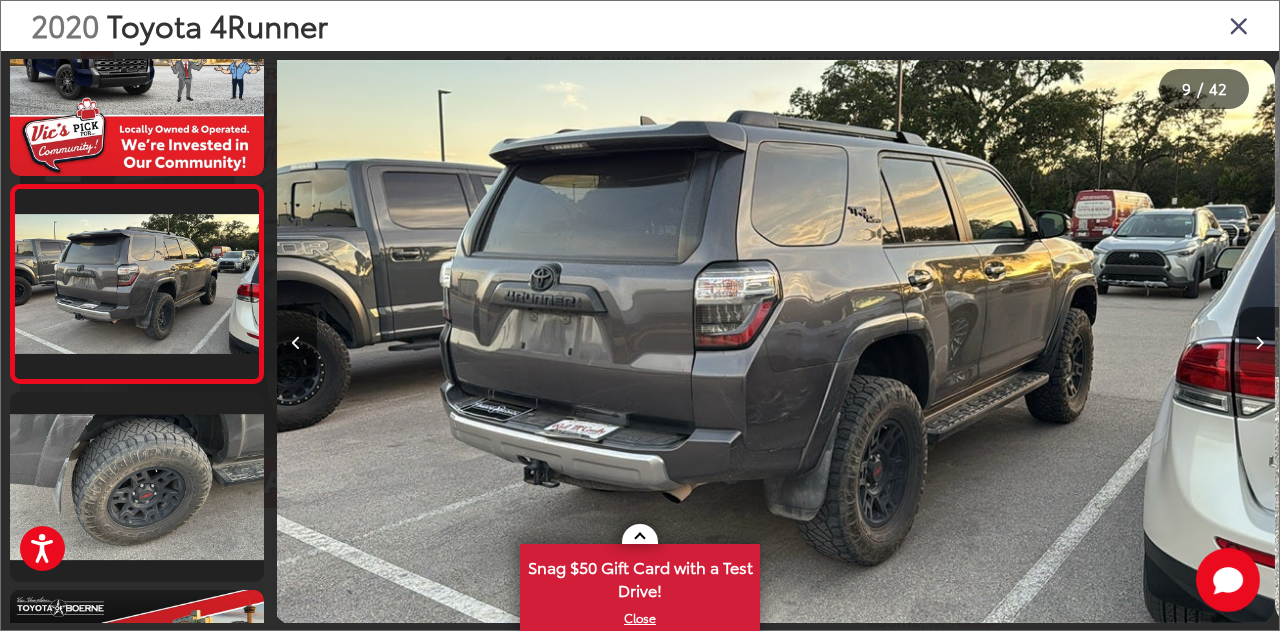 click at bounding box center [1259, 342] 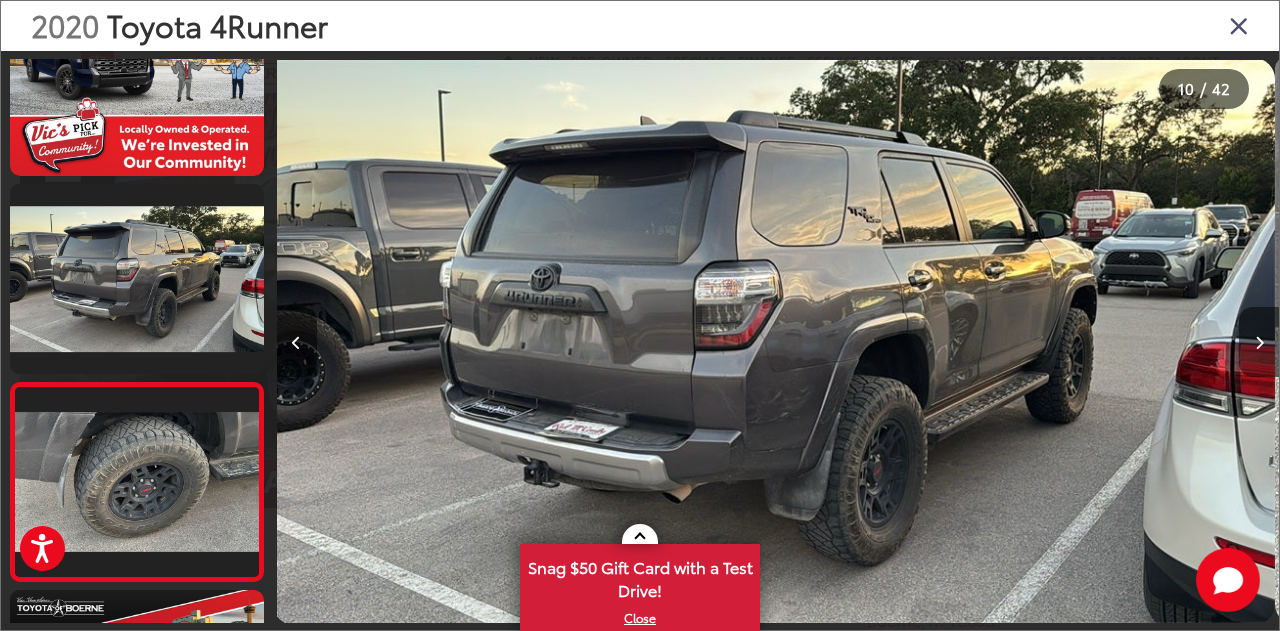 scroll, scrollTop: 0, scrollLeft: 8296, axis: horizontal 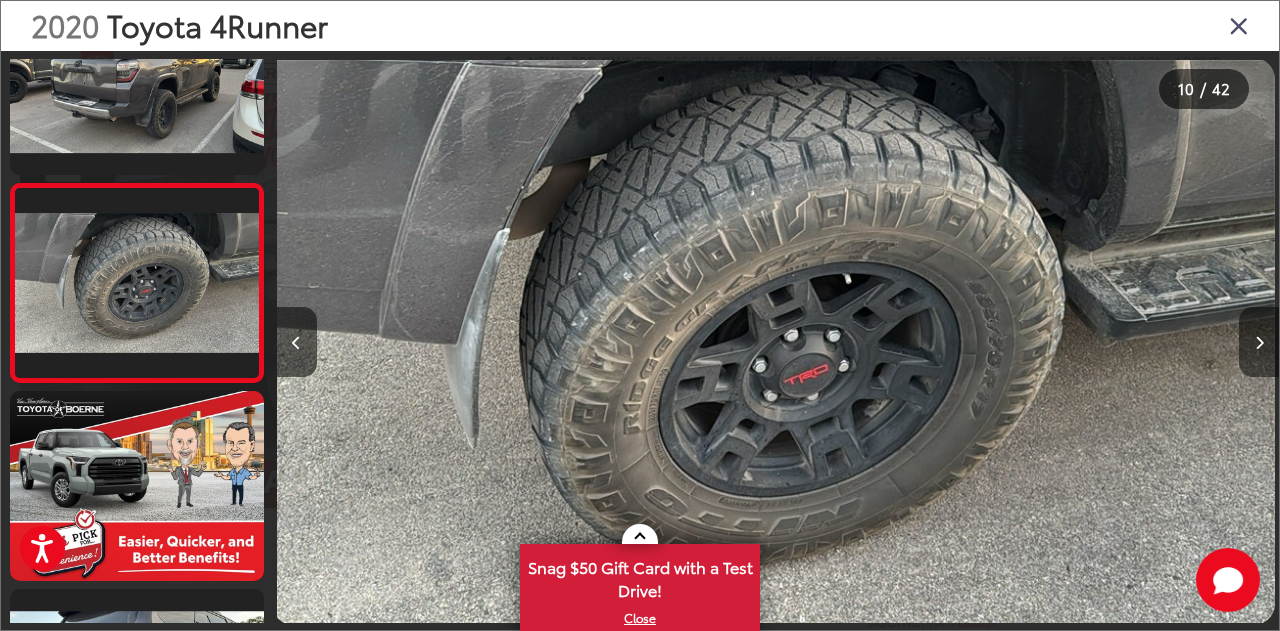 click at bounding box center (1259, 342) 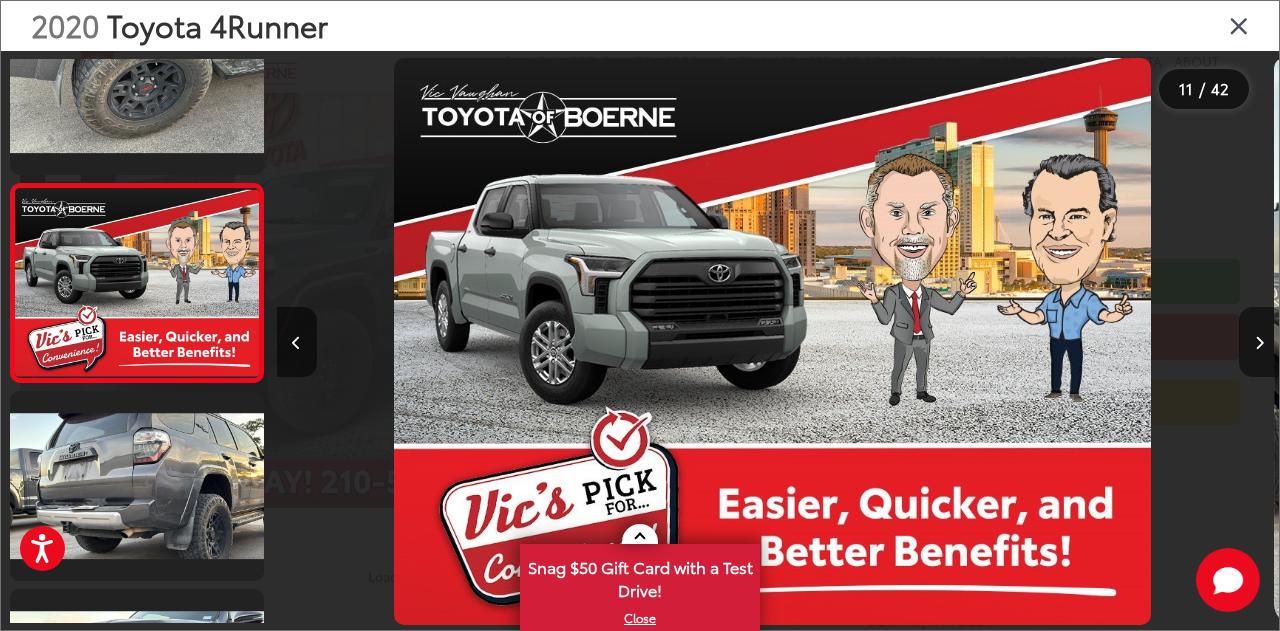 click at bounding box center (1259, 342) 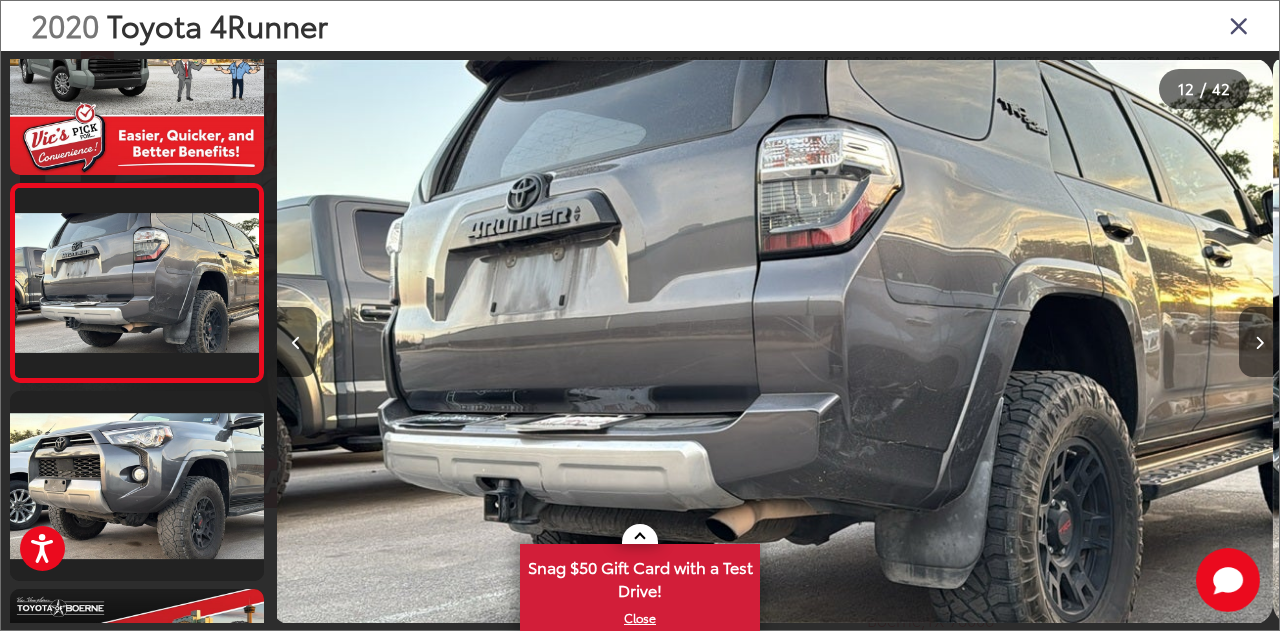 click at bounding box center (1259, 342) 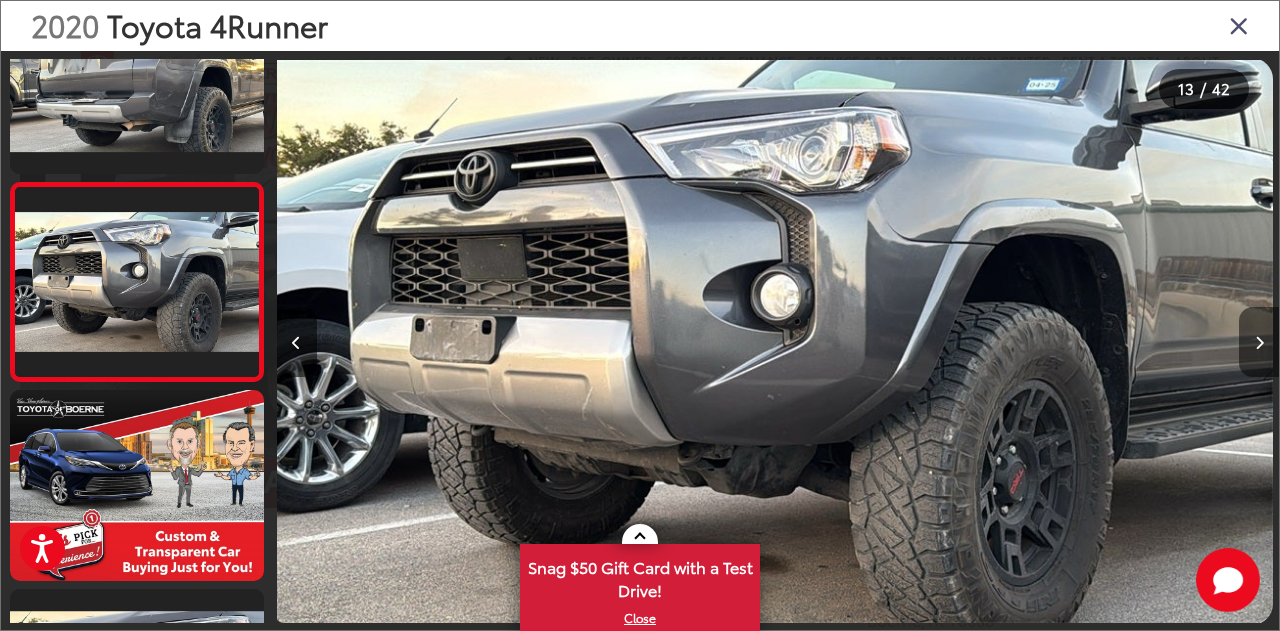 click at bounding box center (1259, 342) 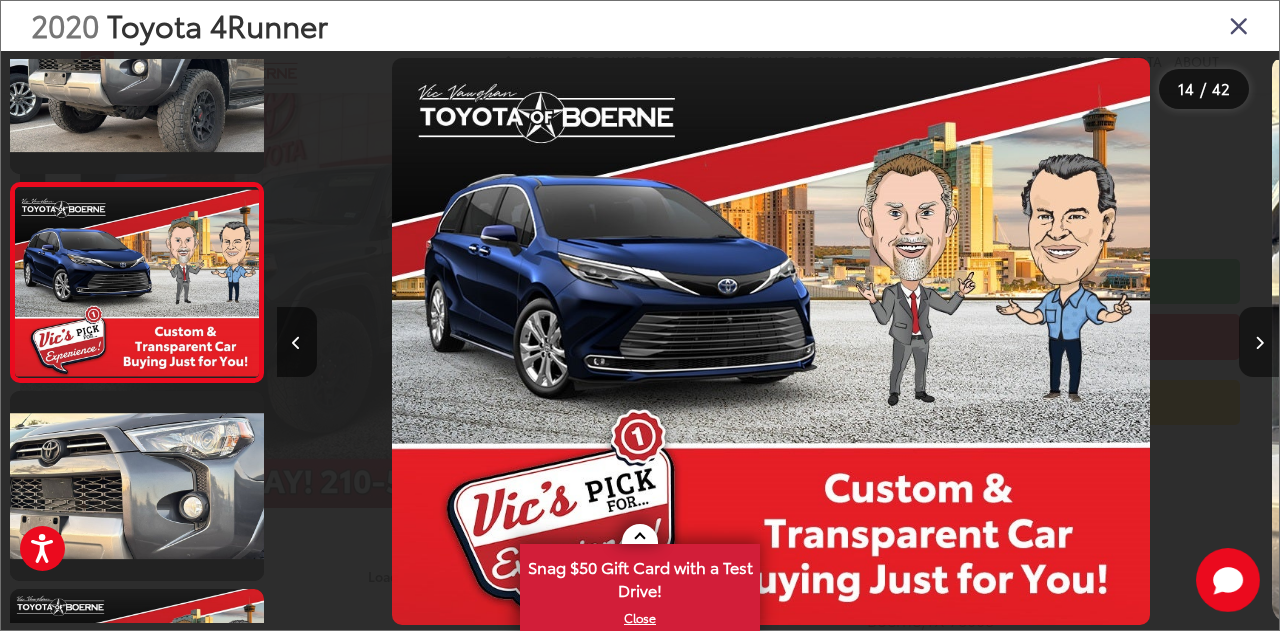 click at bounding box center [1259, 342] 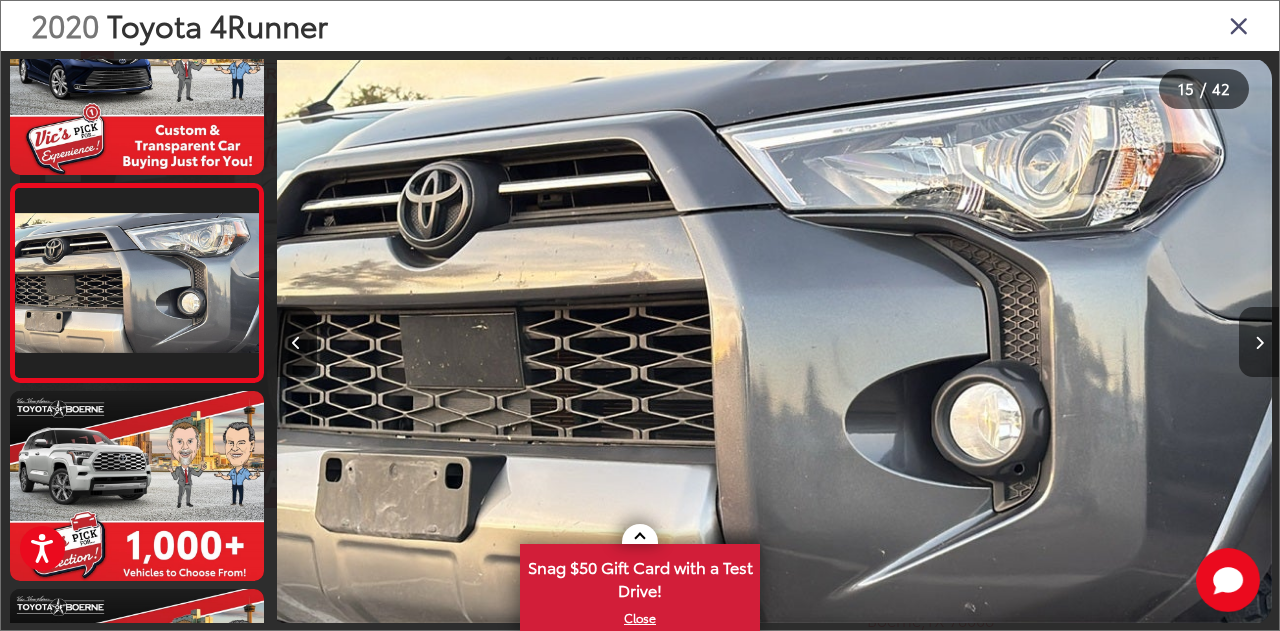 click at bounding box center (1259, 342) 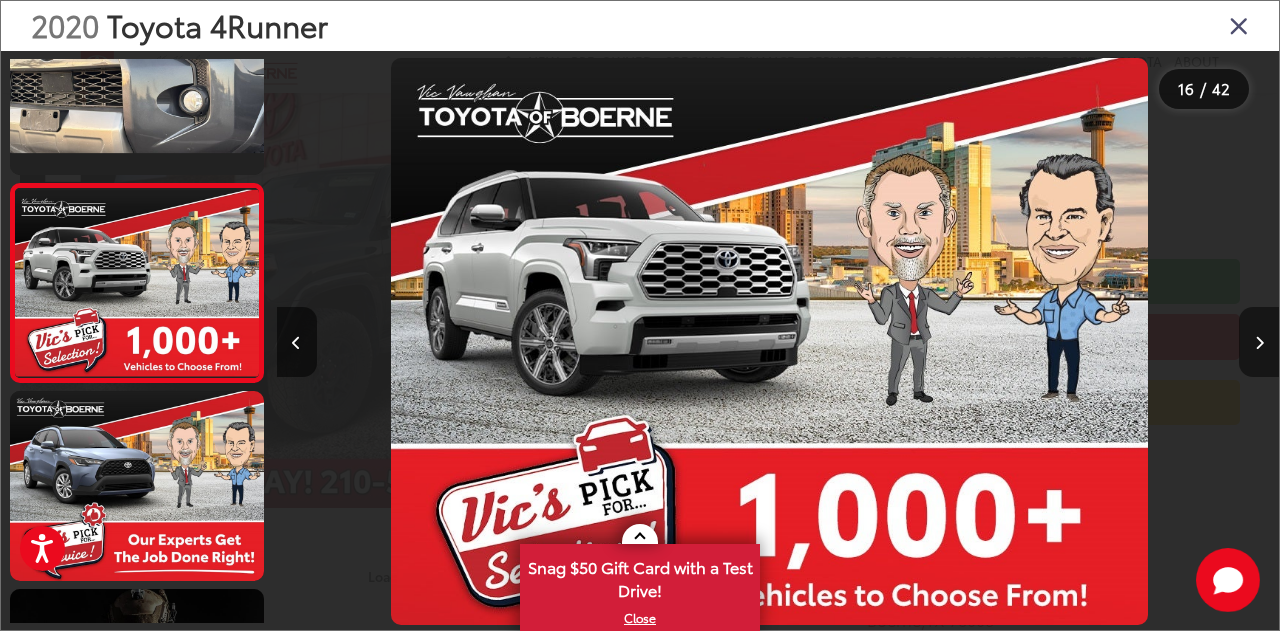 click at bounding box center [1259, 342] 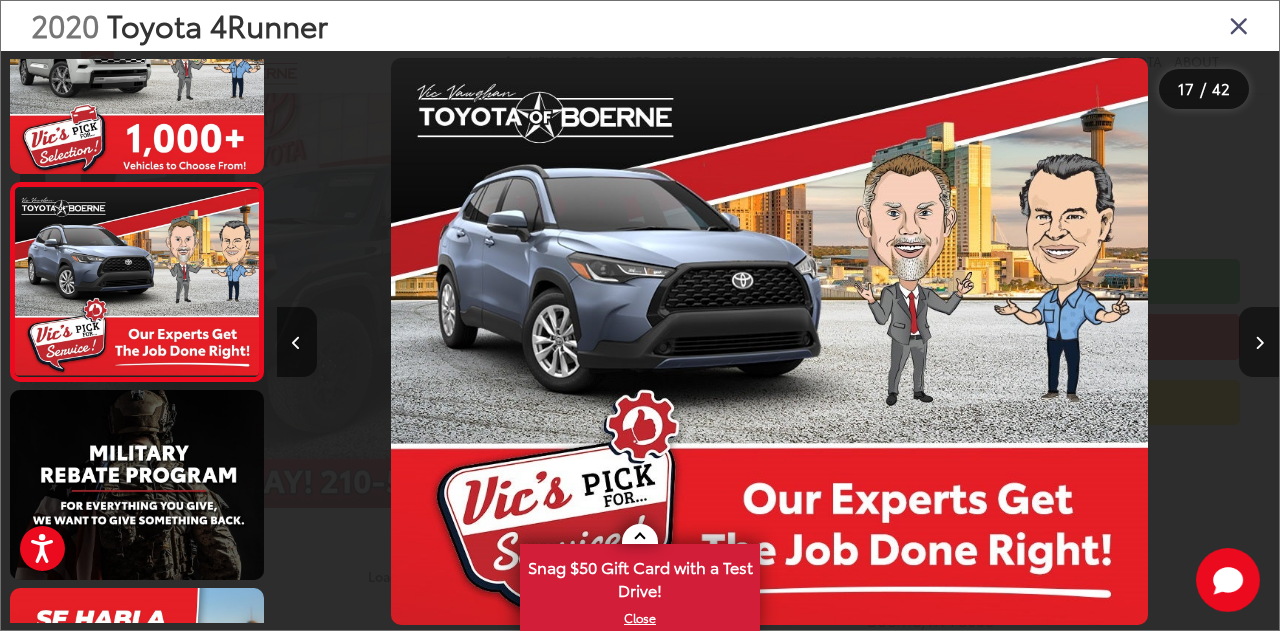 click at bounding box center (1259, 342) 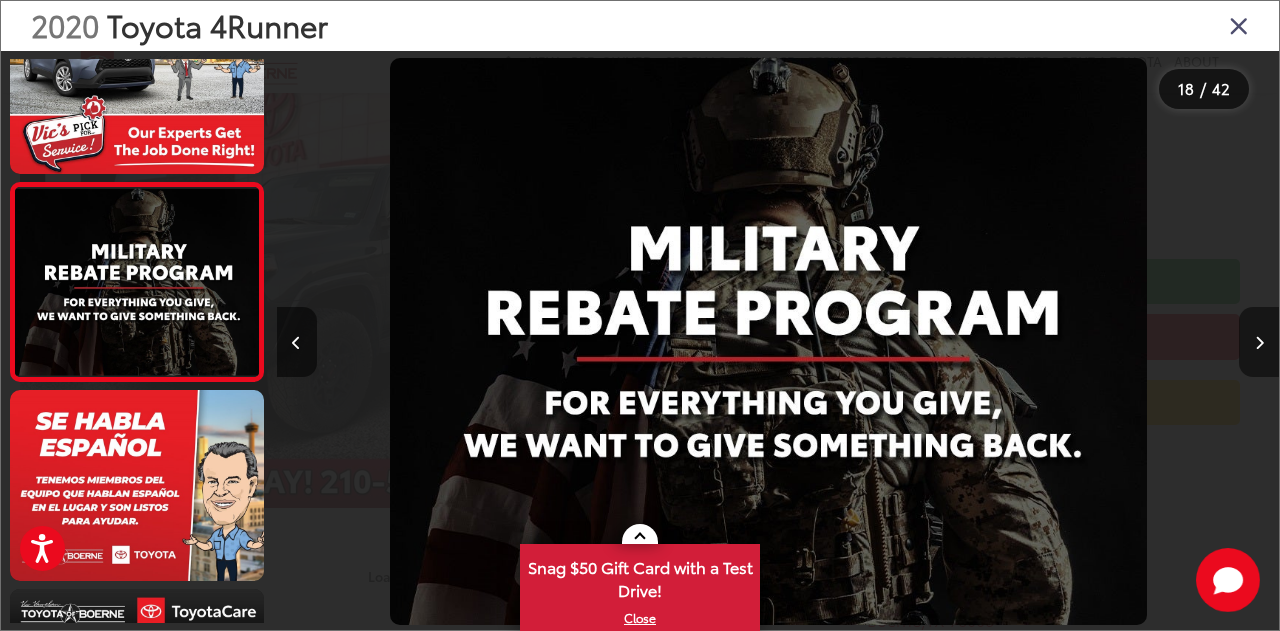 click at bounding box center [1259, 342] 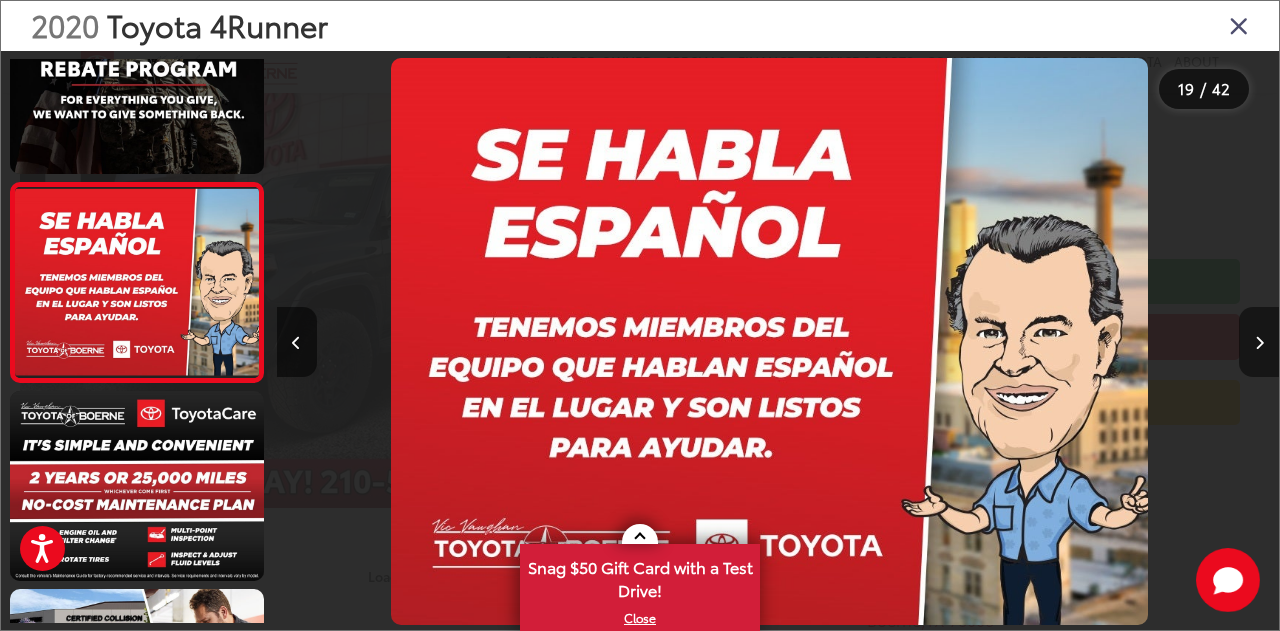 click at bounding box center (1259, 342) 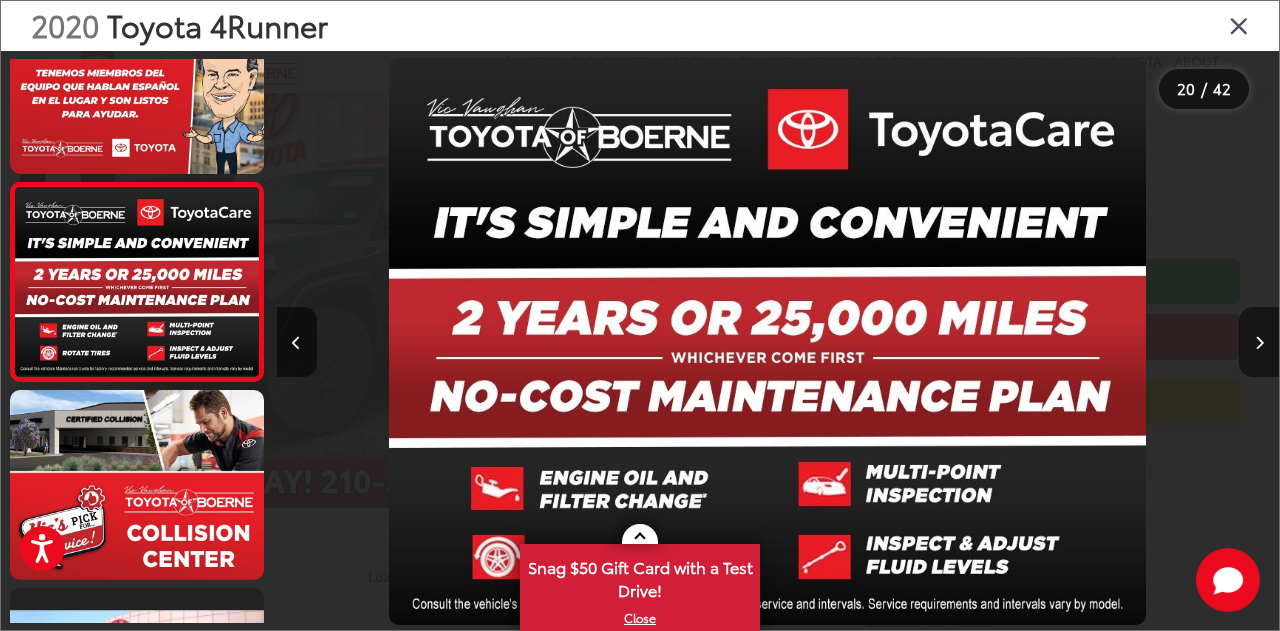 click at bounding box center [1259, 342] 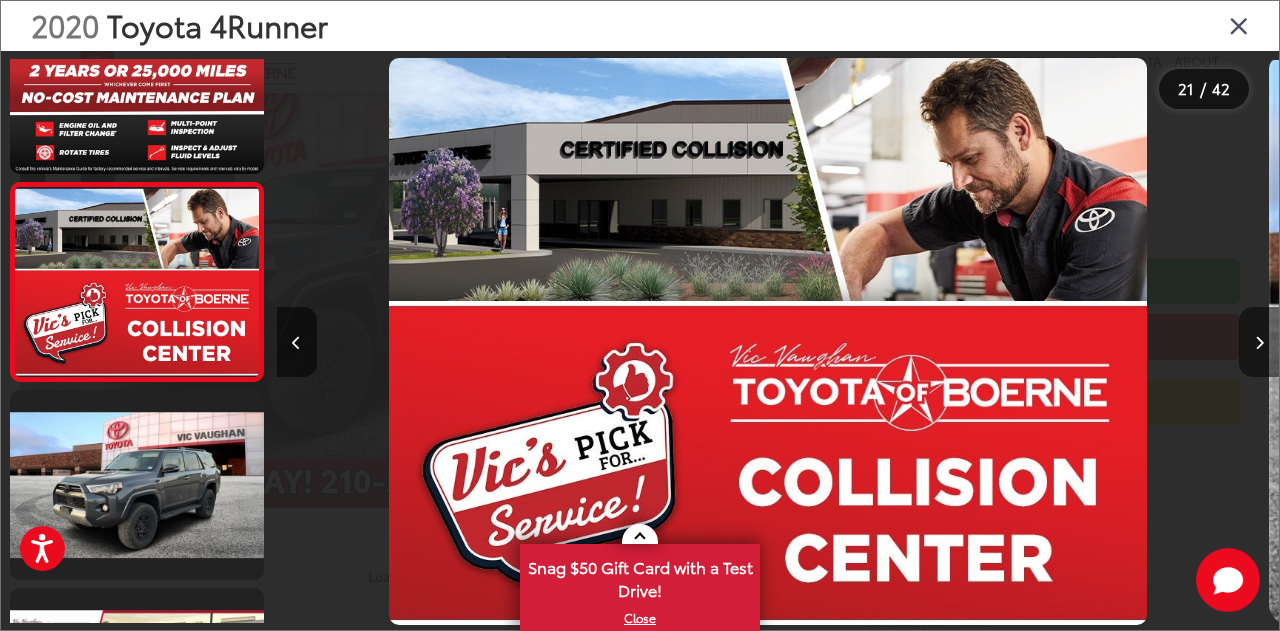 click at bounding box center [1259, 342] 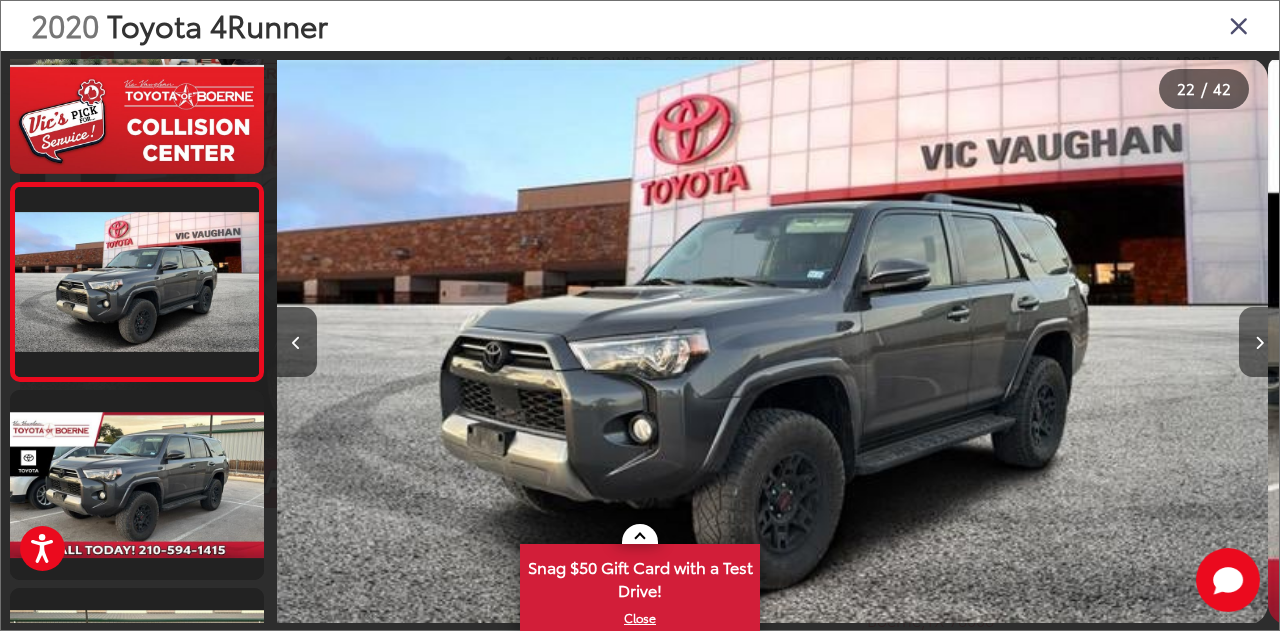 click at bounding box center (1259, 342) 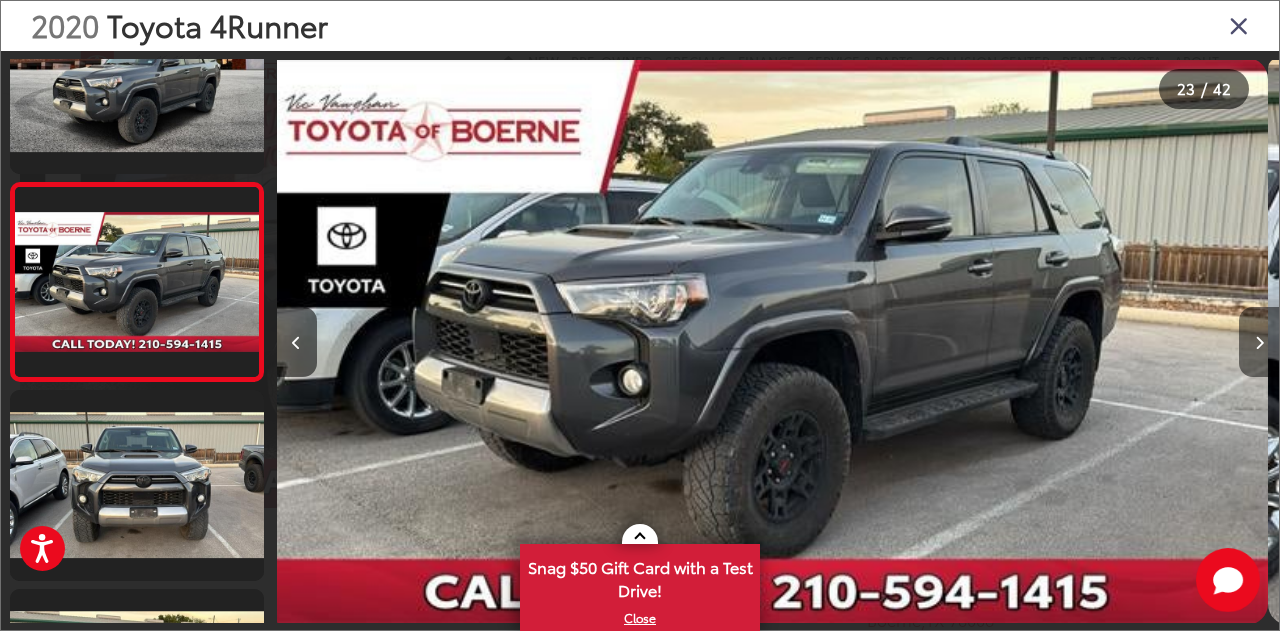 click at bounding box center [1259, 342] 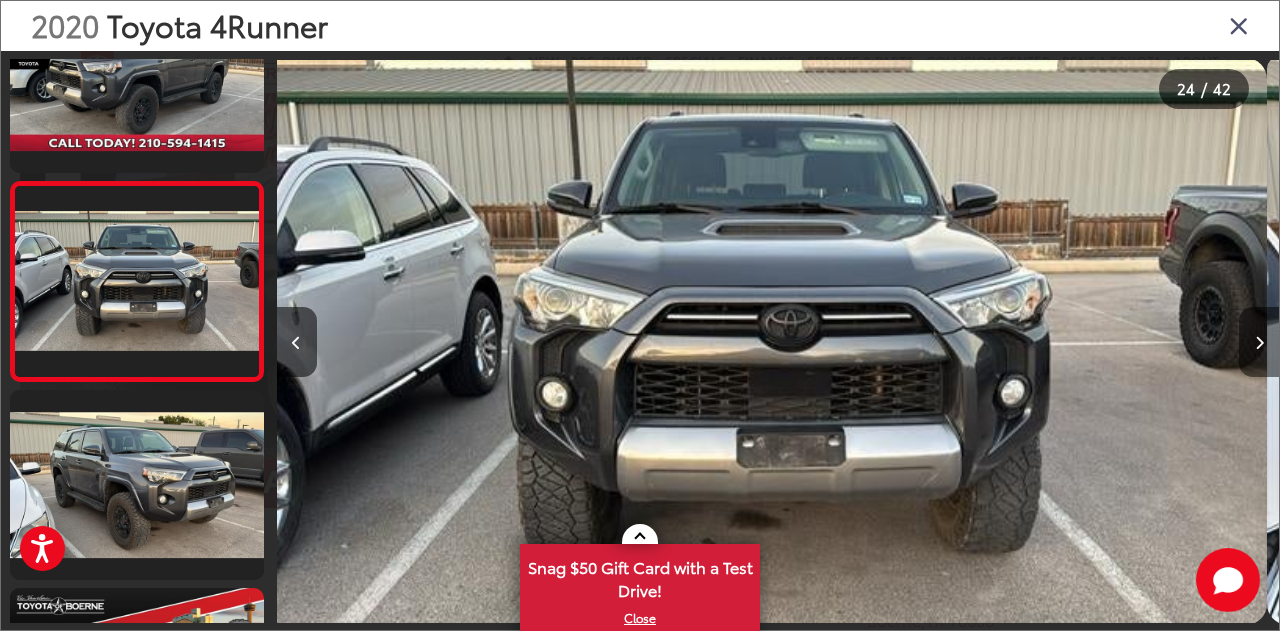 click at bounding box center (1259, 342) 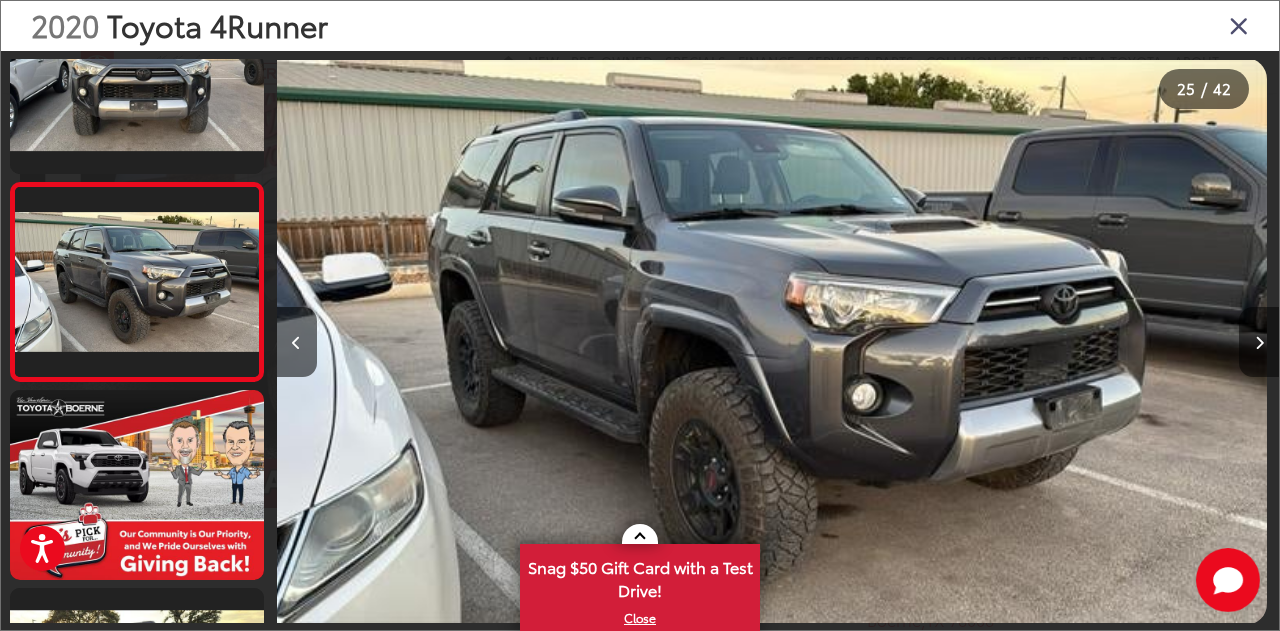 click at bounding box center [1259, 342] 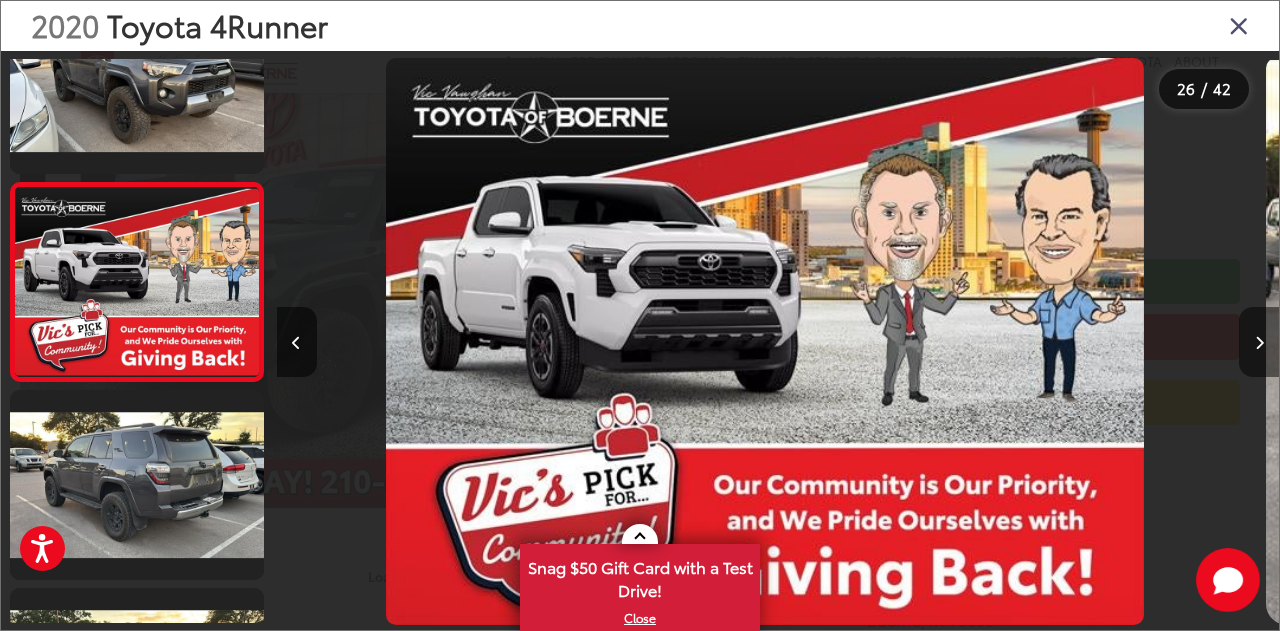 click at bounding box center [1259, 342] 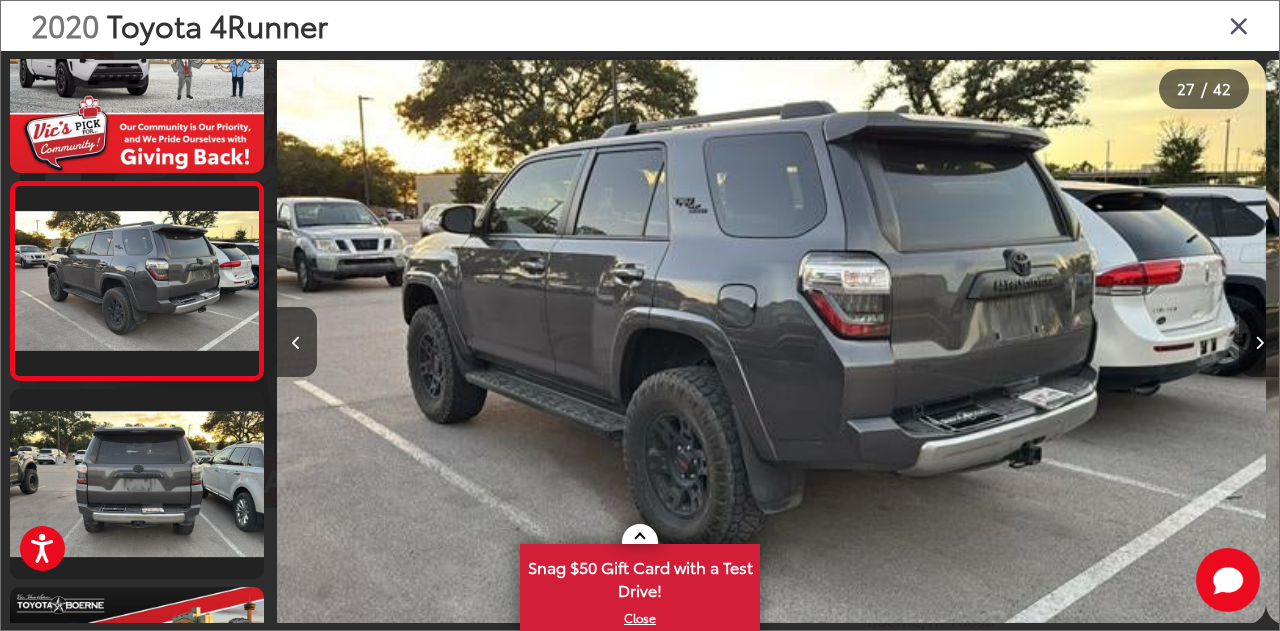click at bounding box center [1259, 342] 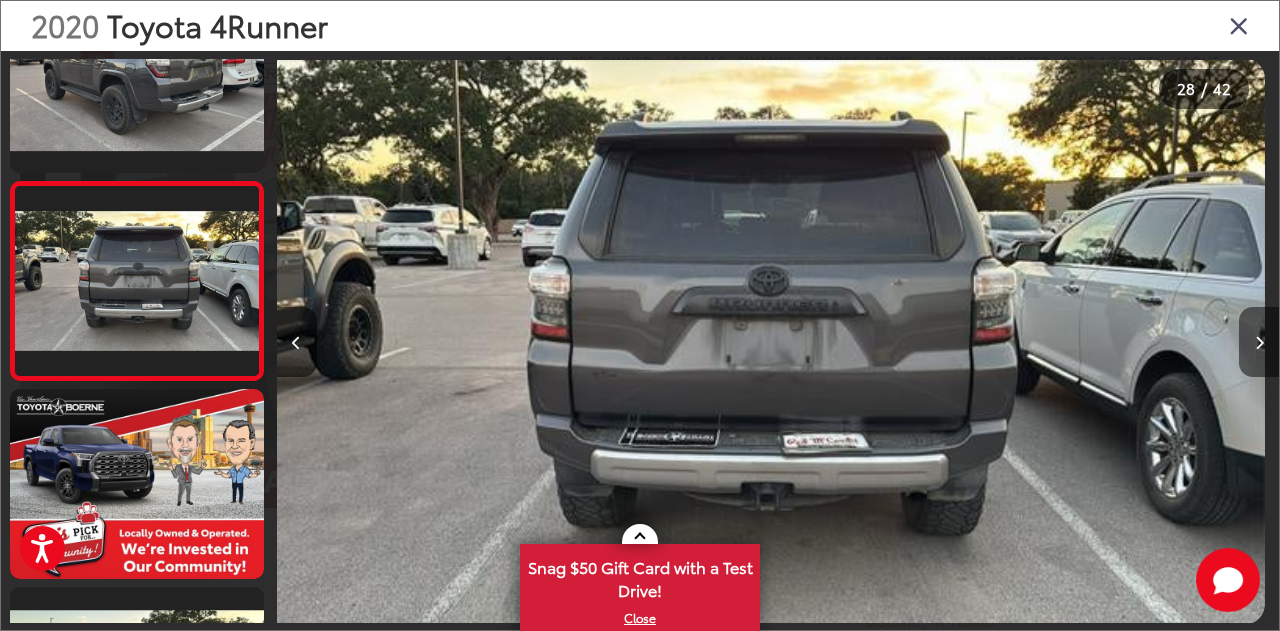 click at bounding box center (1259, 342) 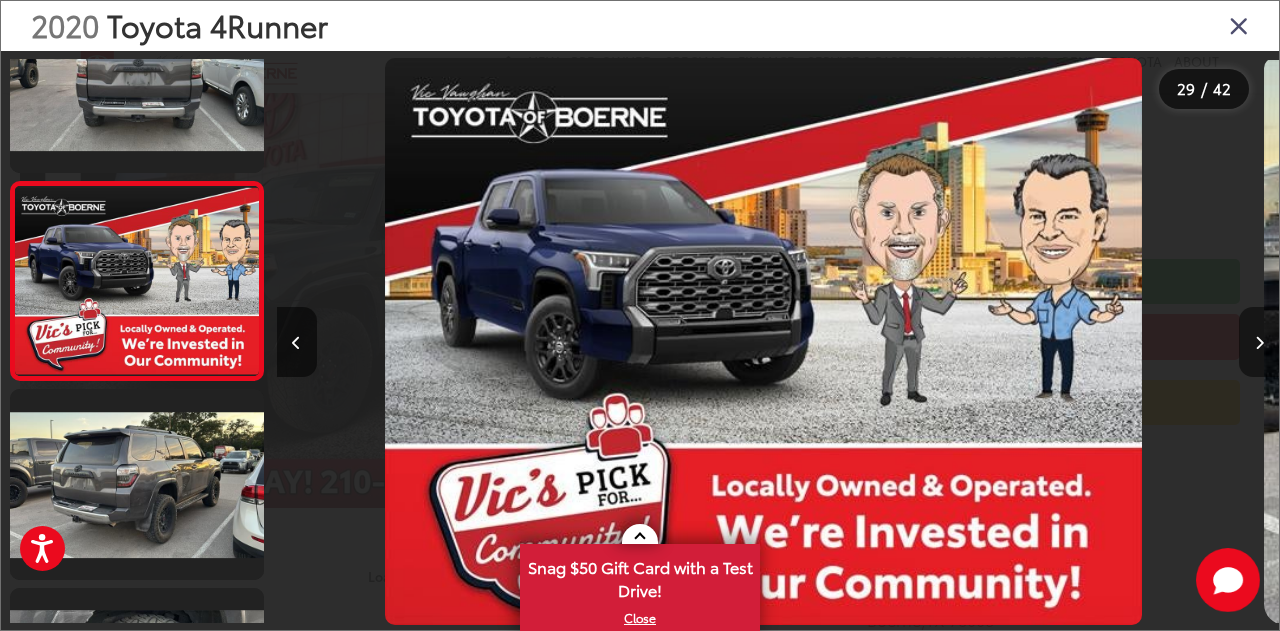click at bounding box center [1259, 342] 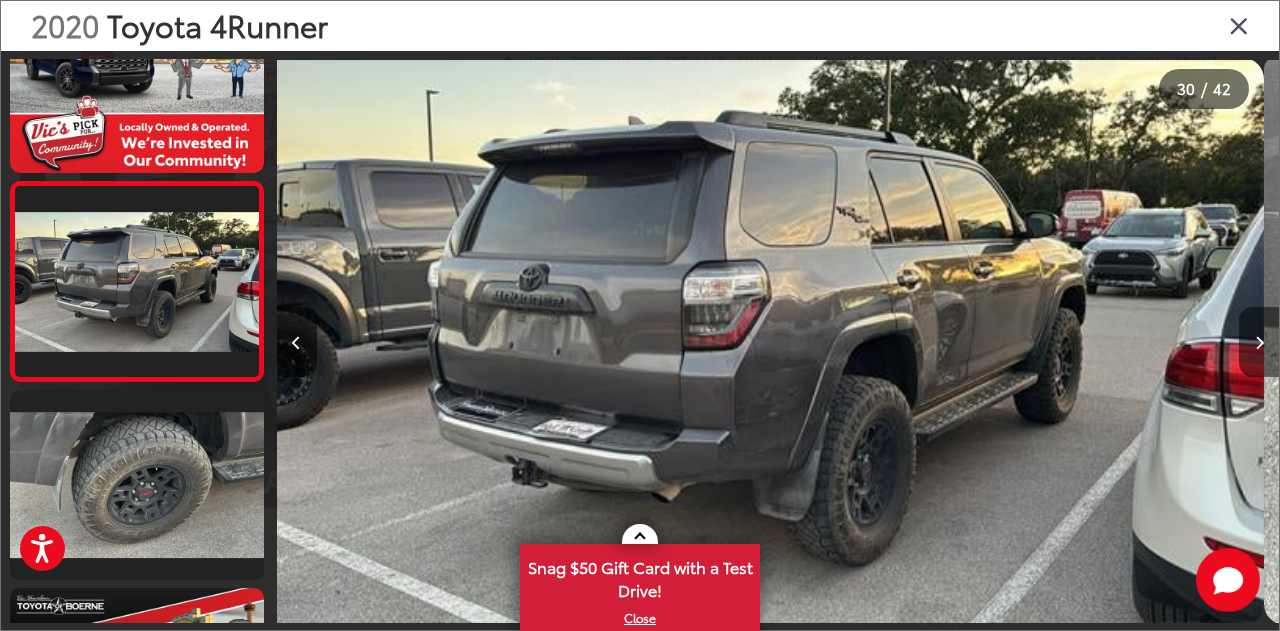 click at bounding box center (1259, 342) 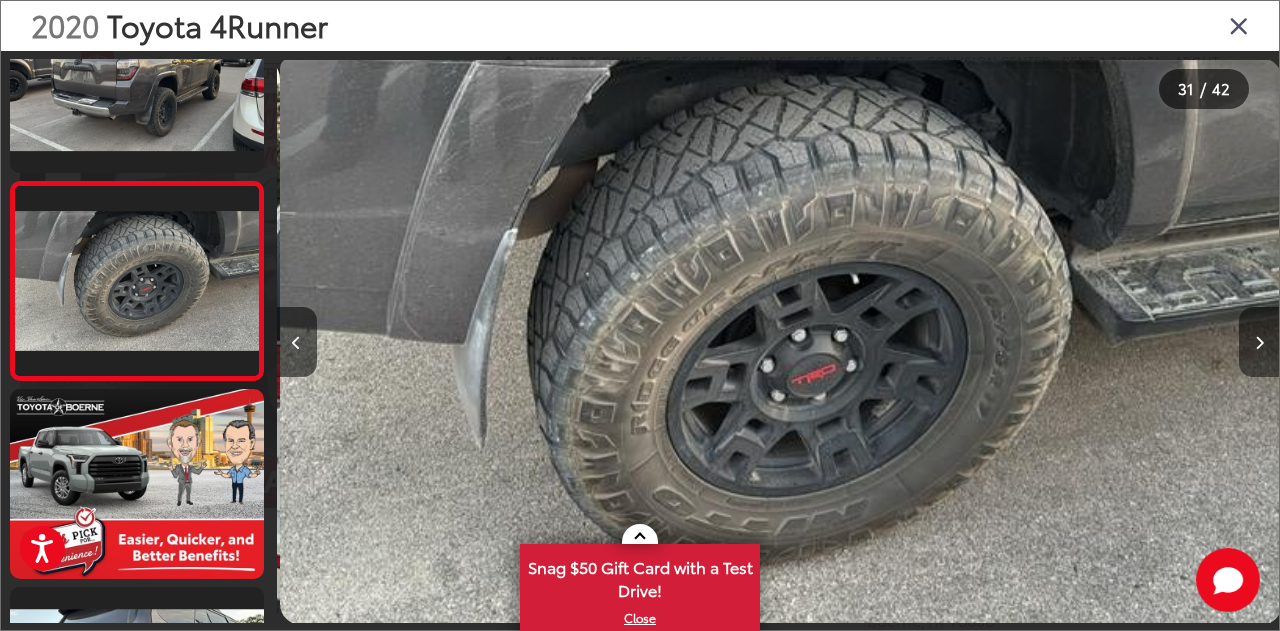 click at bounding box center (1259, 342) 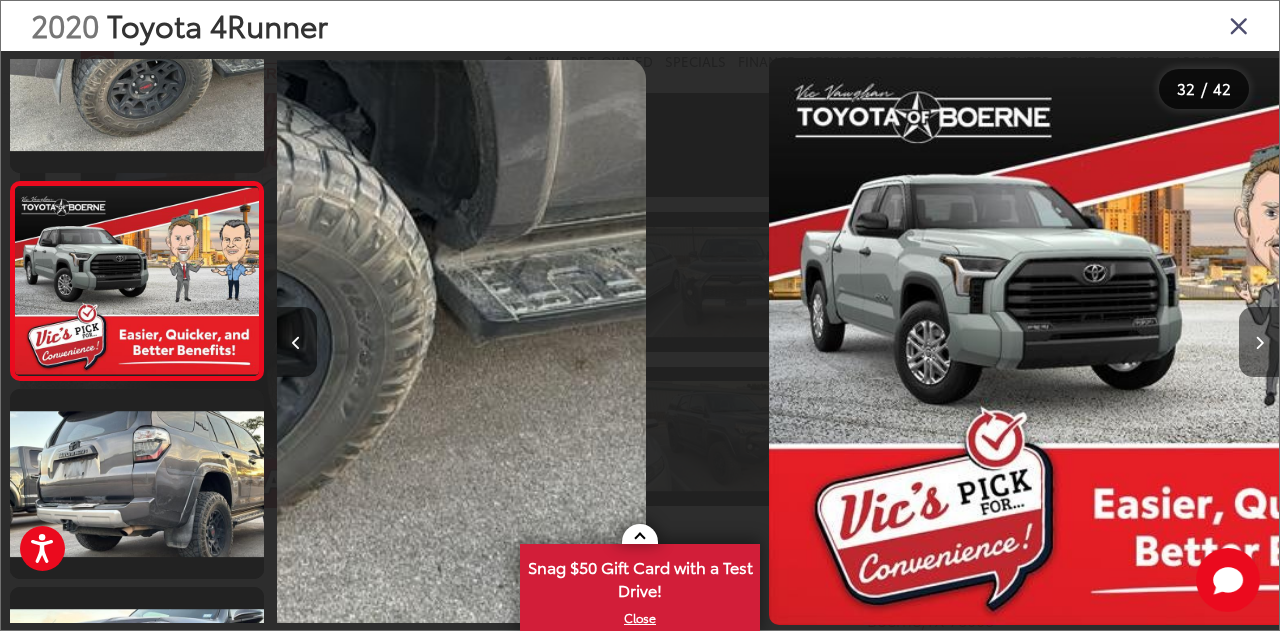 click at bounding box center (1259, 342) 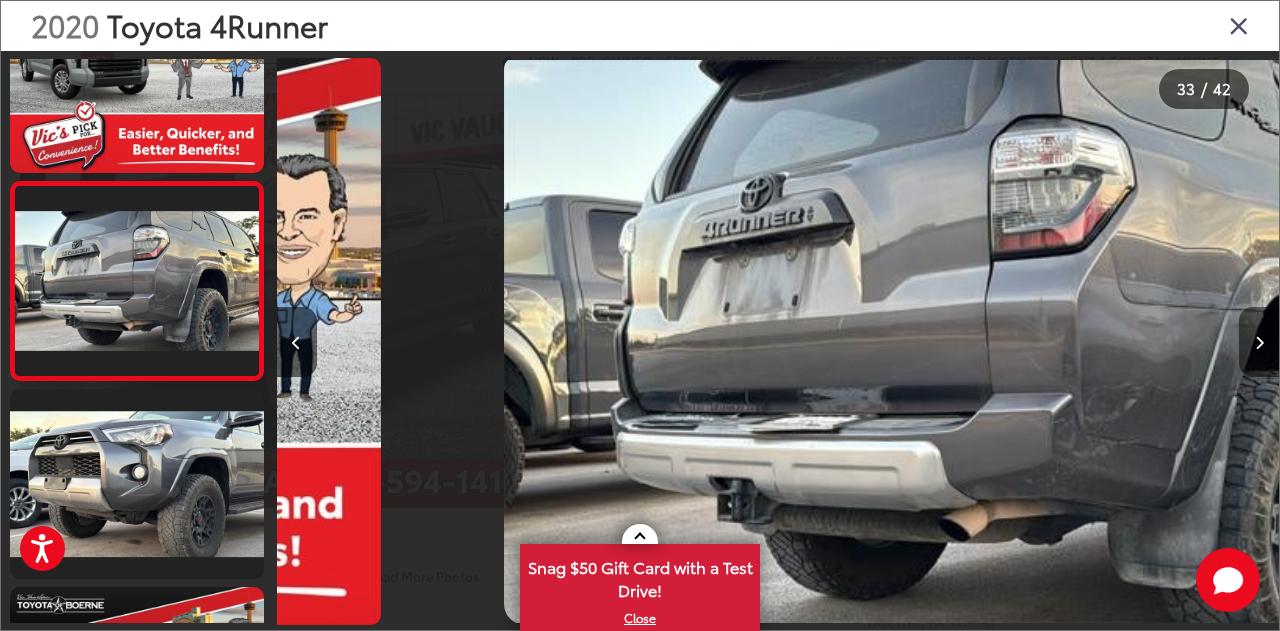 click at bounding box center (1259, 342) 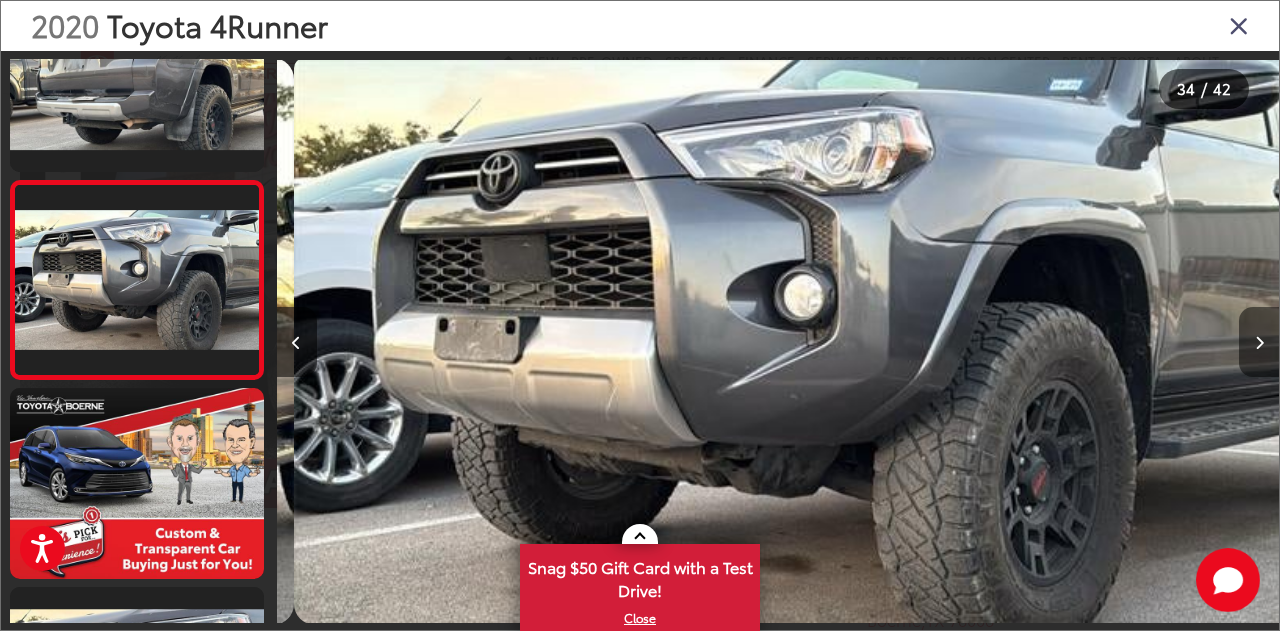 click at bounding box center [1259, 342] 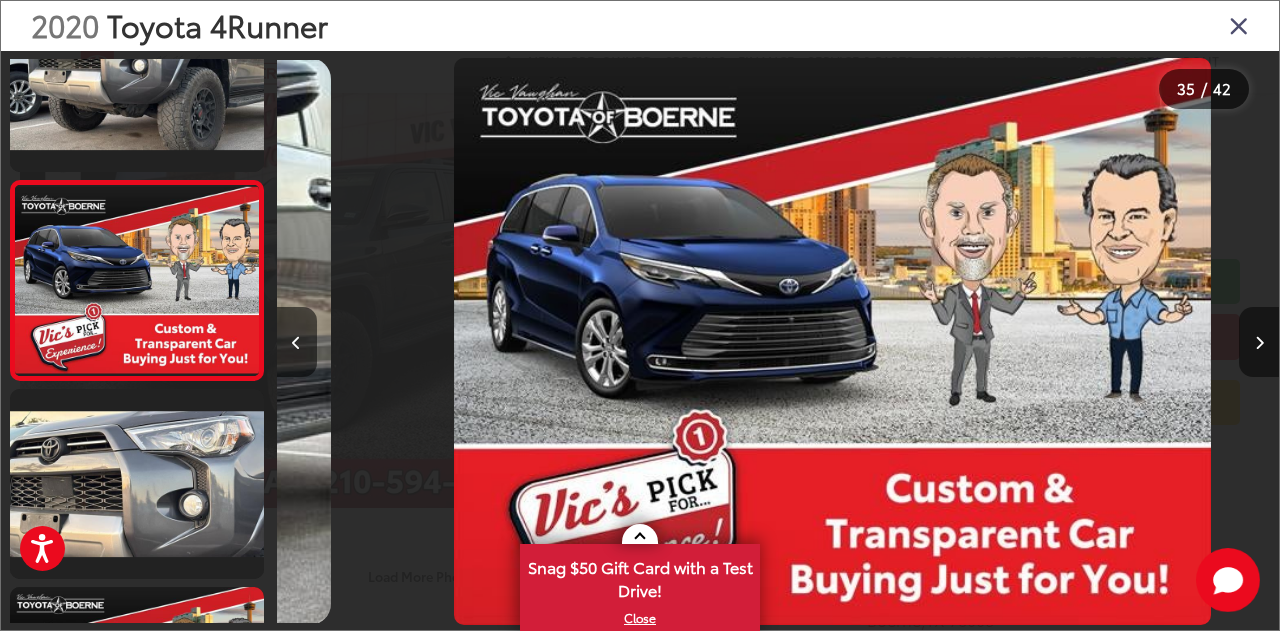 click at bounding box center [1259, 342] 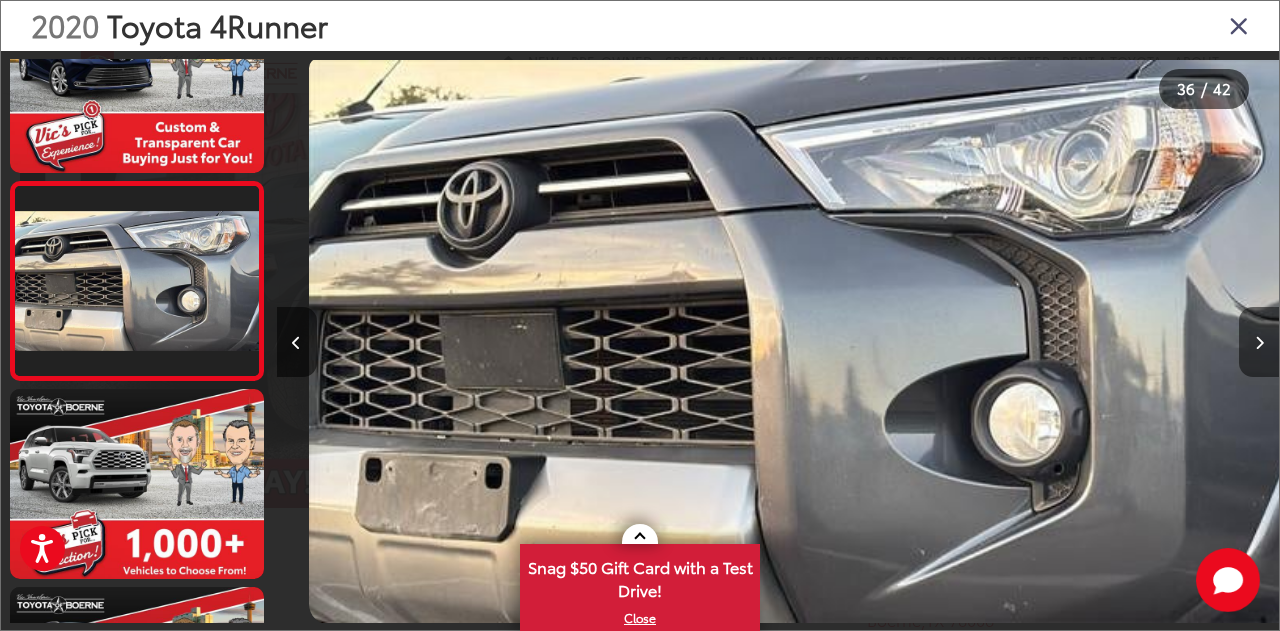 click at bounding box center (1259, 342) 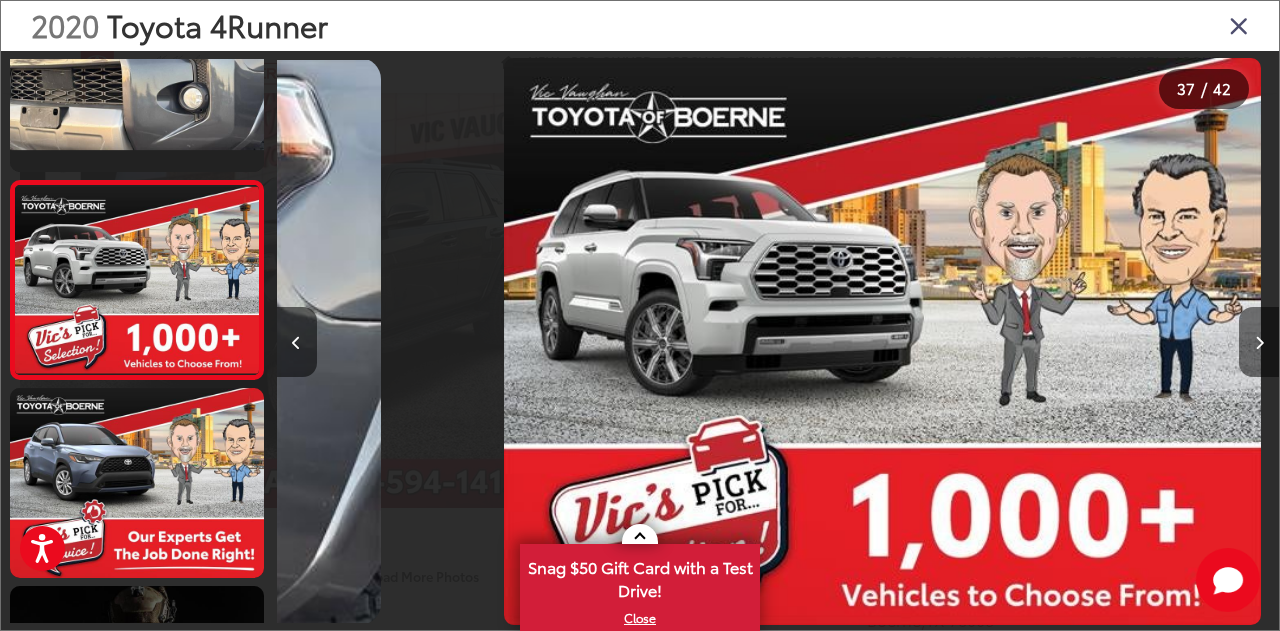 click at bounding box center (1259, 342) 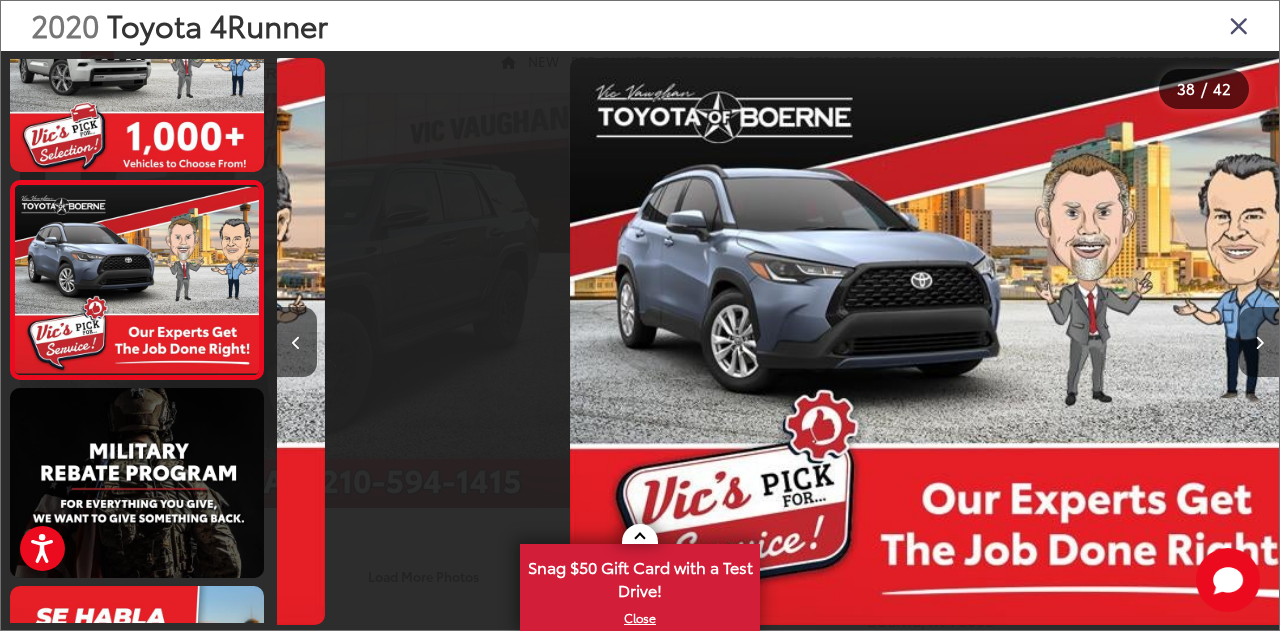 click at bounding box center [1259, 342] 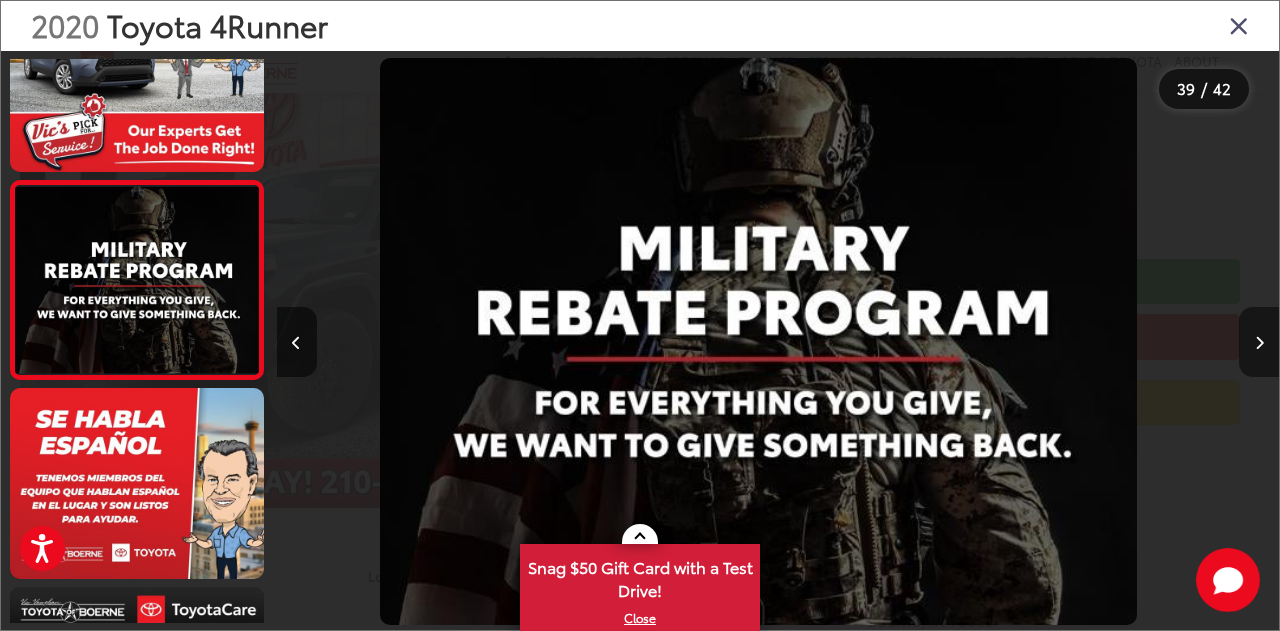 click at bounding box center [1259, 342] 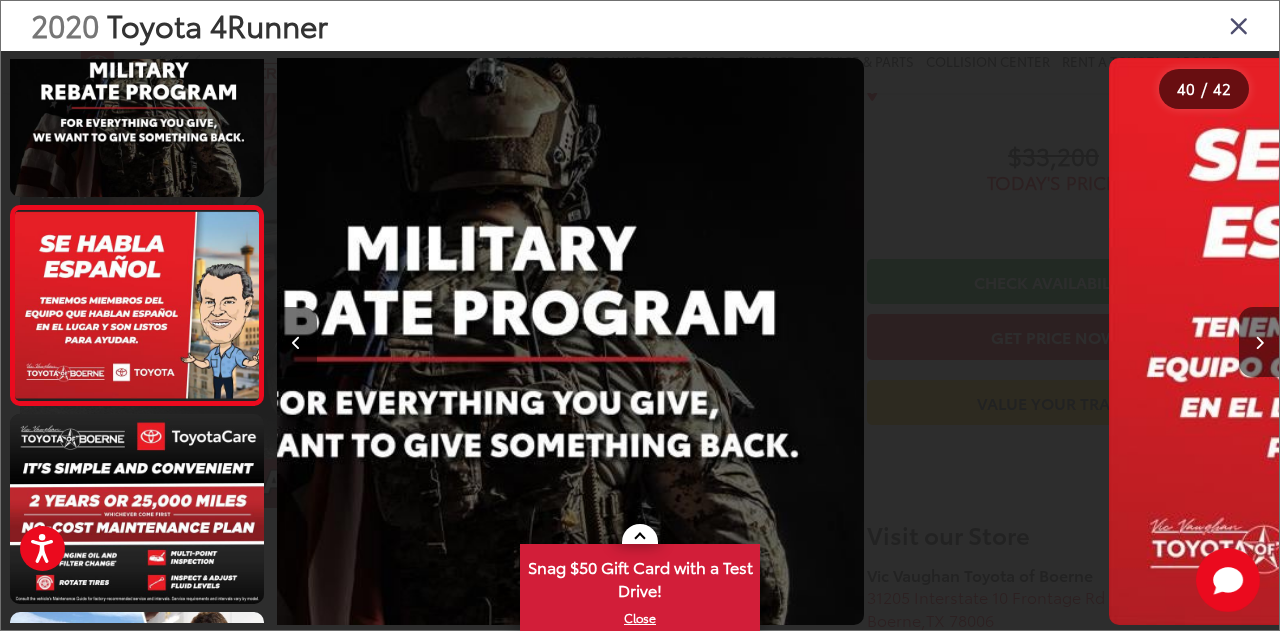 click at bounding box center (1259, 342) 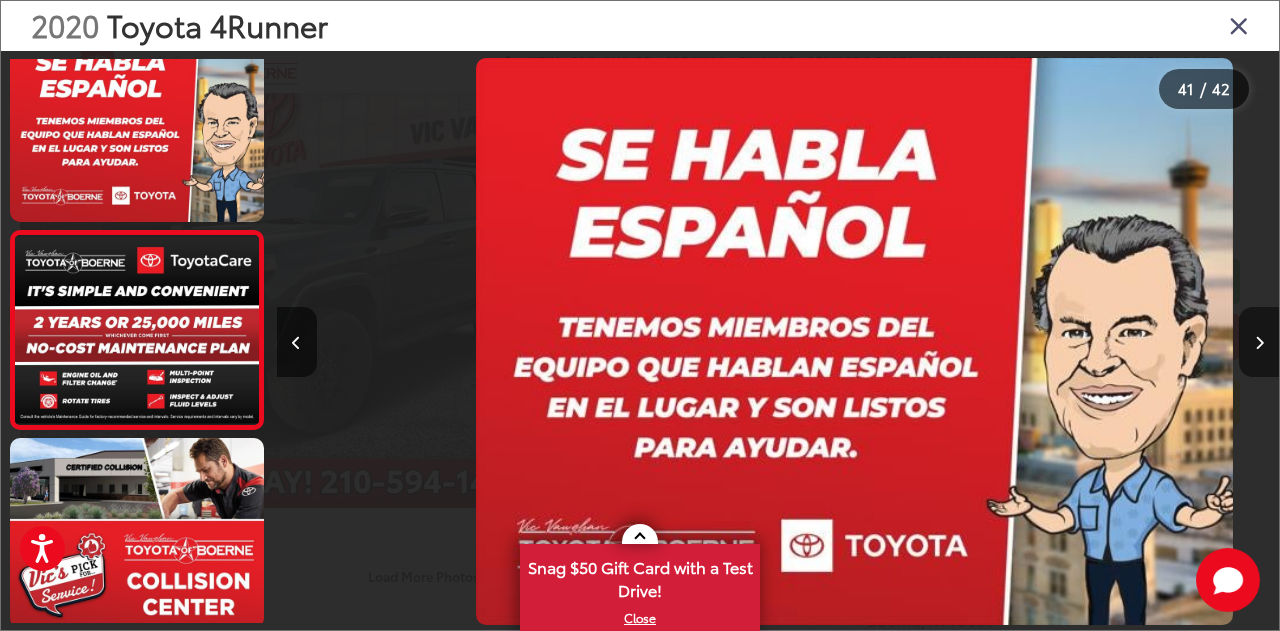 click at bounding box center (1259, 342) 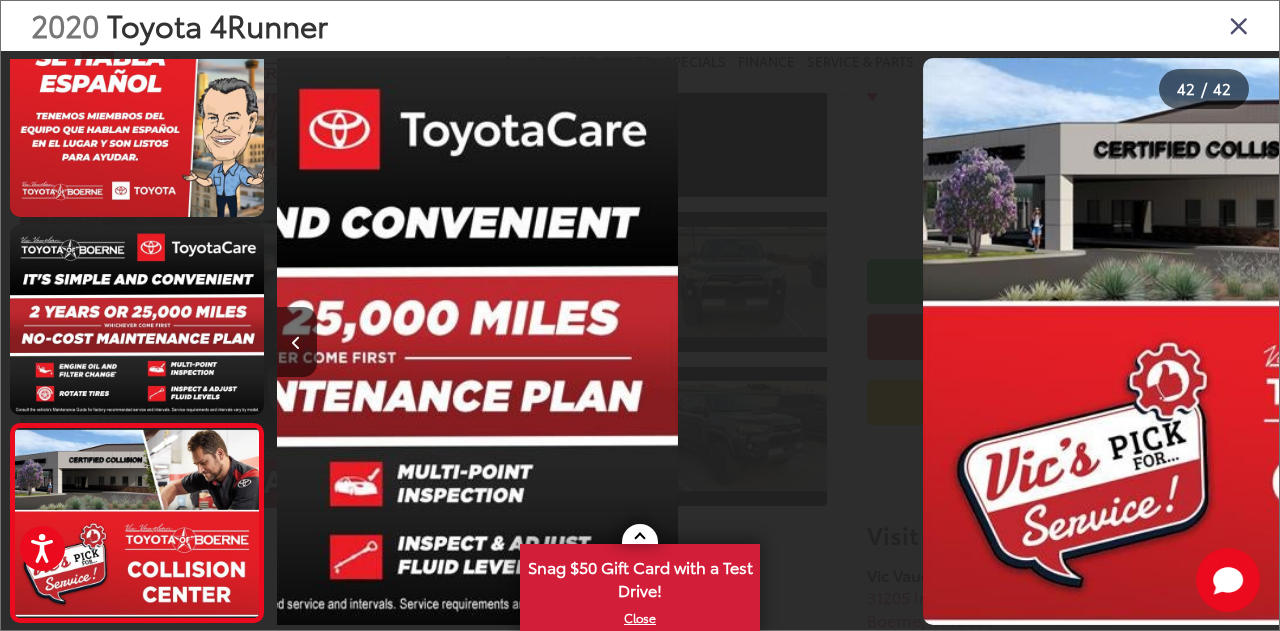 click at bounding box center [1153, 341] 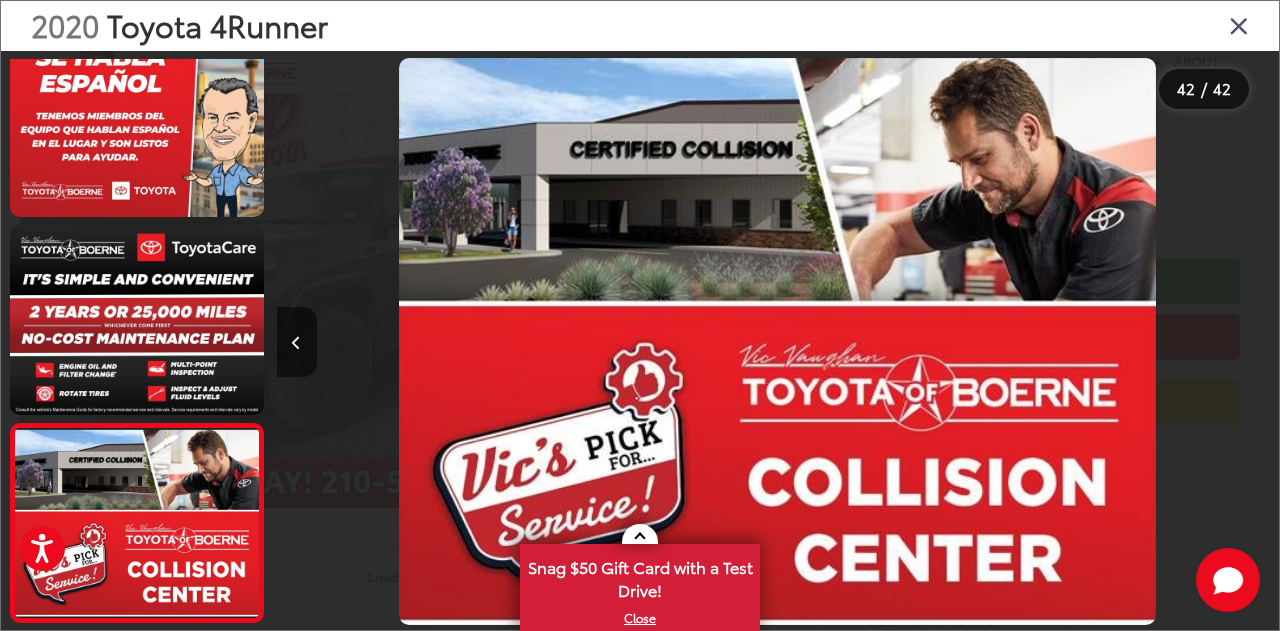 click at bounding box center [1239, 25] 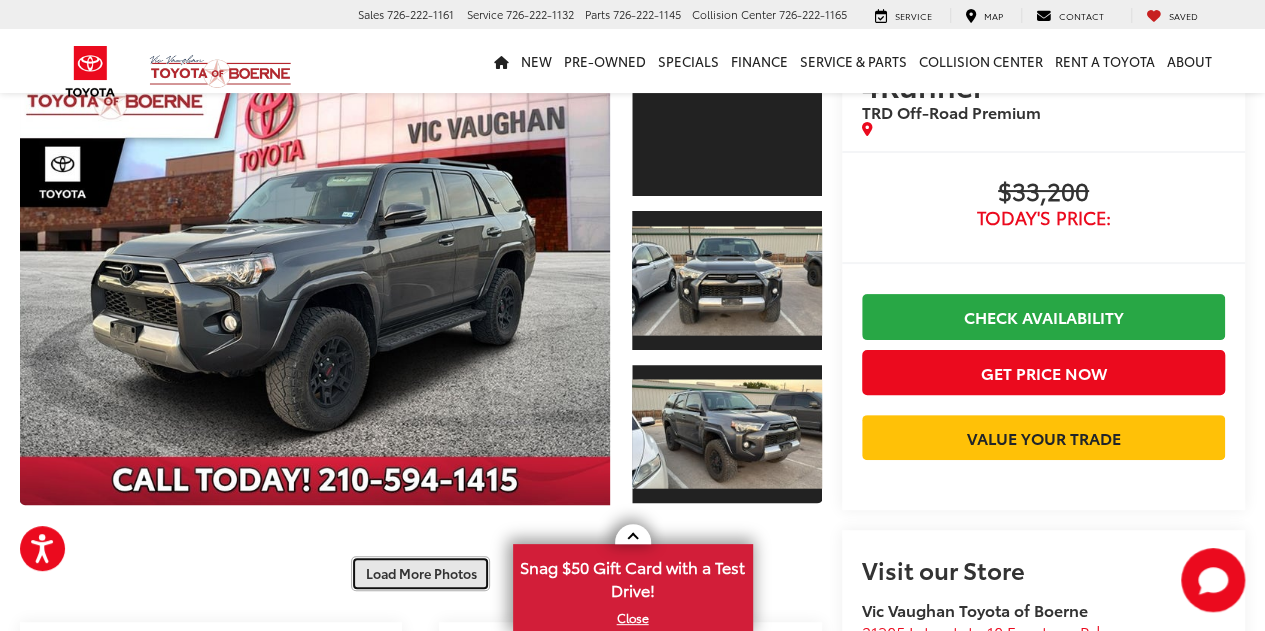 click on "Load More Photos" at bounding box center (420, 573) 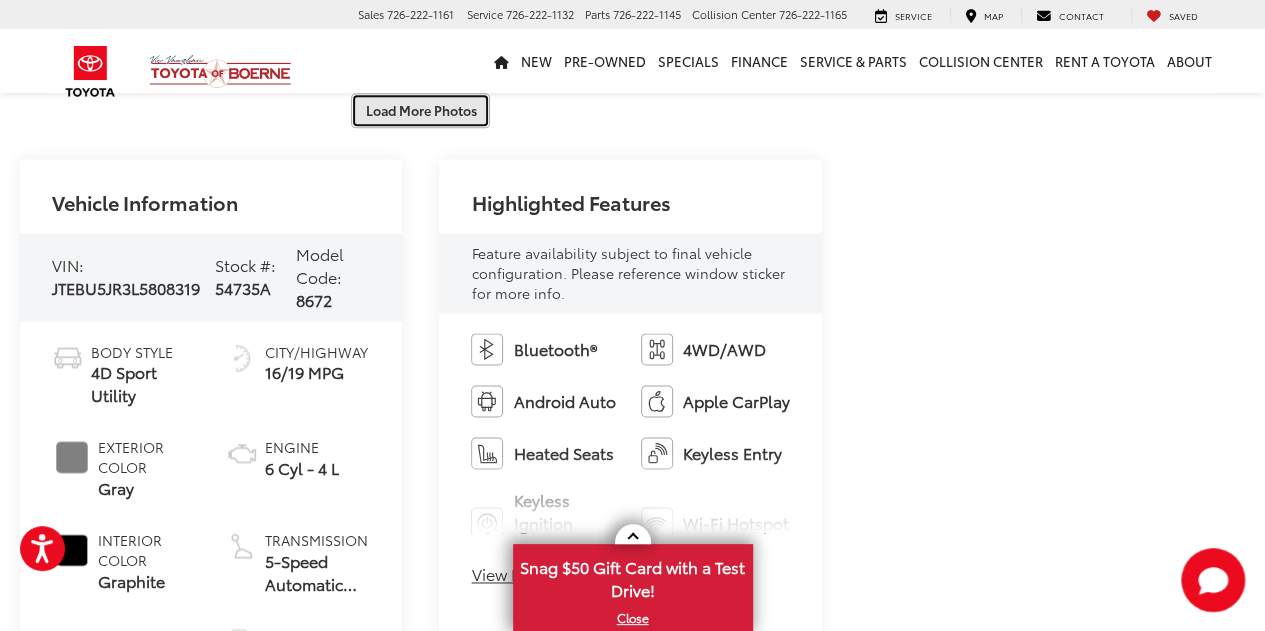 click on "Load More Photos" at bounding box center [420, 110] 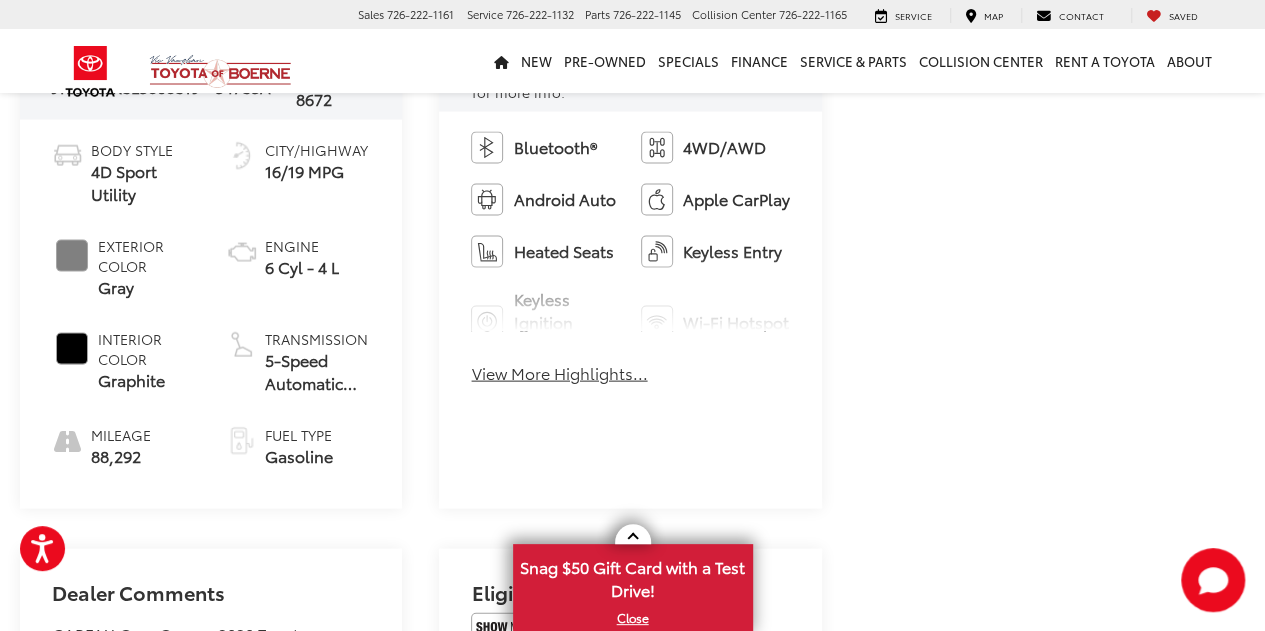 click on "Vic Vaughan Toyota of Boerne
Used Vehicles
[YEAR]
Toyota
4Runner
TRD Off-Road Premium
Confirm Availability
Photos
1
/
42" at bounding box center [632, 244] 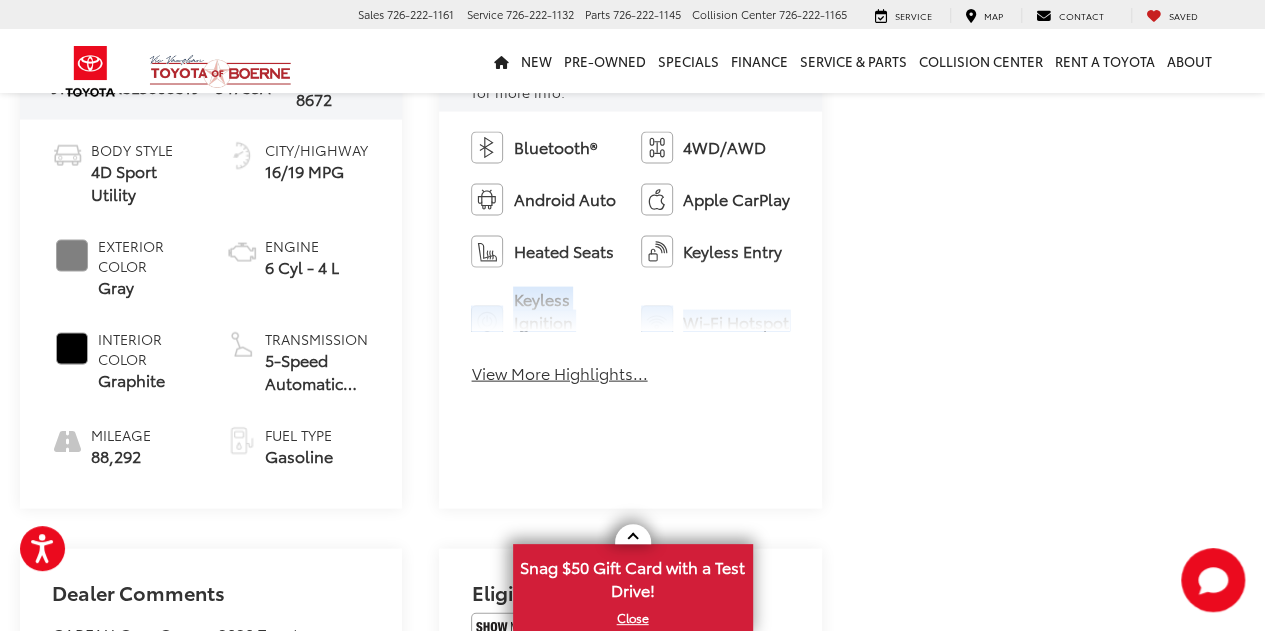 drag, startPoint x: 1259, startPoint y: 299, endPoint x: 1249, endPoint y: 233, distance: 66.75328 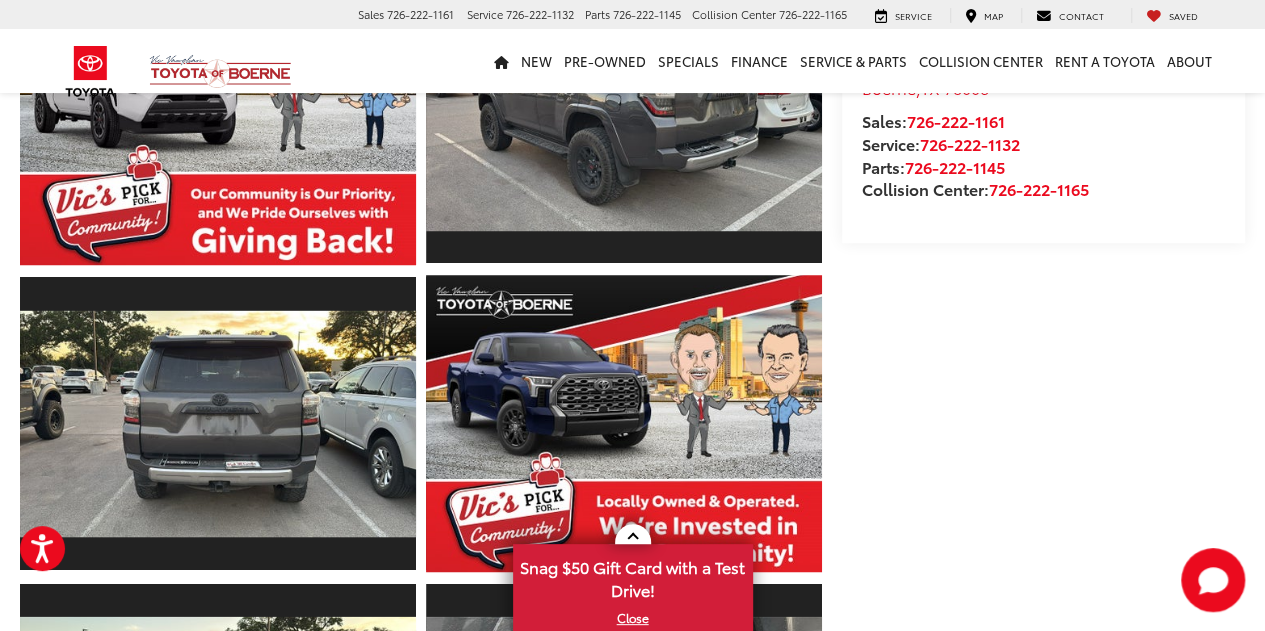 click on "Vic Vaughan Toyota of Boerne
Sales
[PHONE]
Service
[PHONE]
Parts
[PHONE]
Collision Center
[PHONE]
[NUMBER] Interstate [NUMBER] Frontage Rd
[CITY], [STATE] [POSTAL_CODE]
Service
Map
Contact
Saved
Saved
Vic Vaughan Toyota of Boerne
Saved
Directions
New
New Vehicles
New Specials
New Tundra Inventory
Schedule Test Drive
ToyotaCare
Toyota Safety Sense
Model Research
Toyota Reviews
Toyota Comparisons
Pre-Owned
Pre-Owned Vehicles
Pre-owned Specials
Toyota Certified Pre-Owned Vehicles
Vehicles Under 15k" at bounding box center (632, 46) 